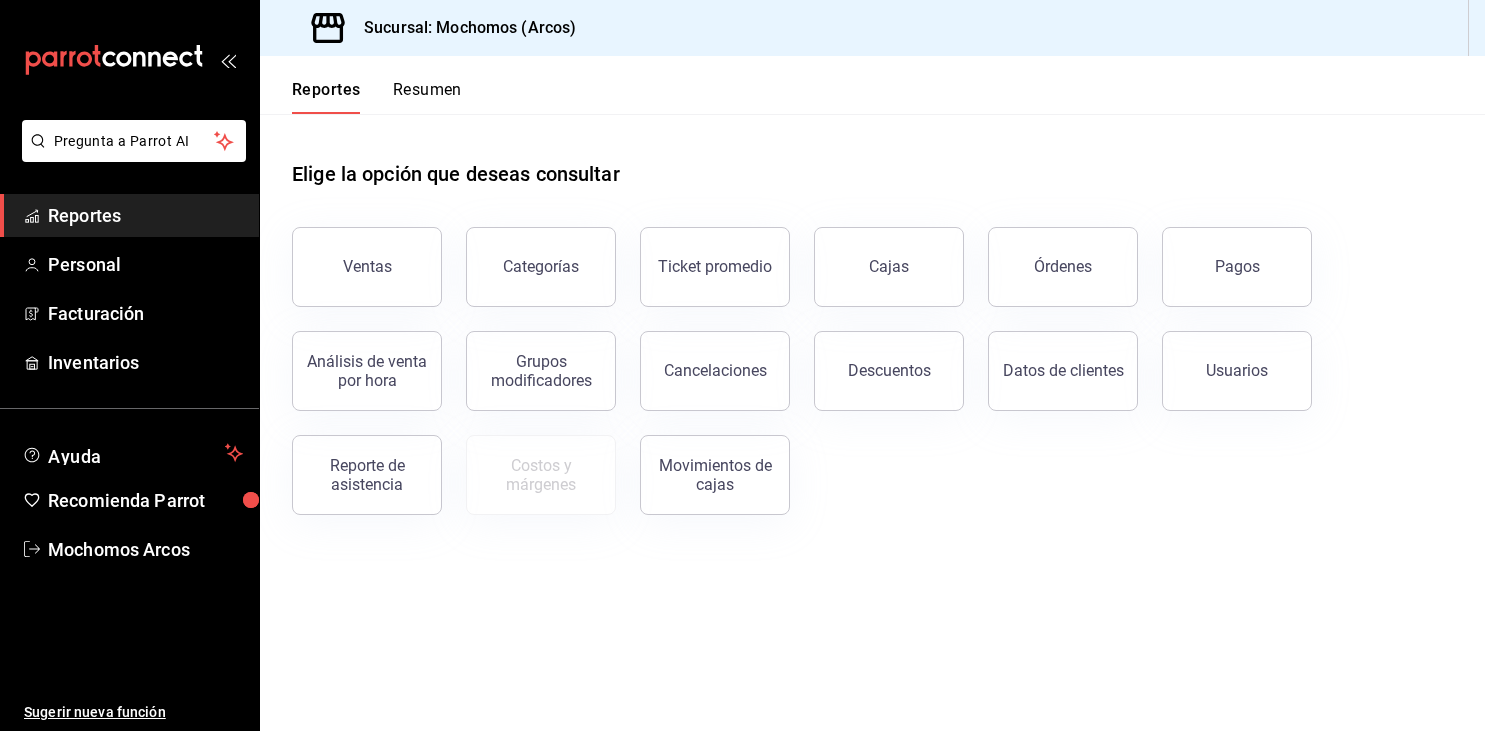 scroll, scrollTop: 0, scrollLeft: 0, axis: both 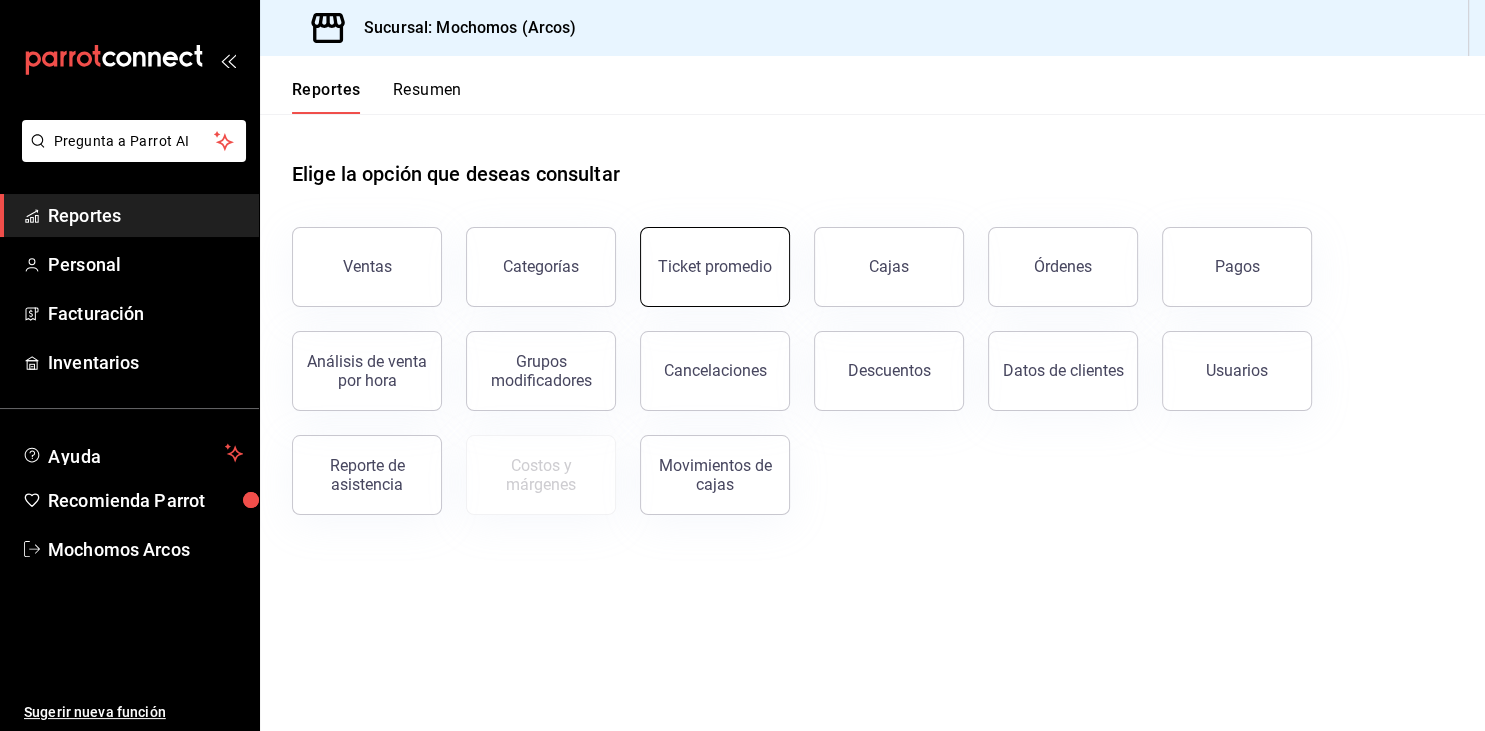 click on "Ticket promedio" at bounding box center (715, 267) 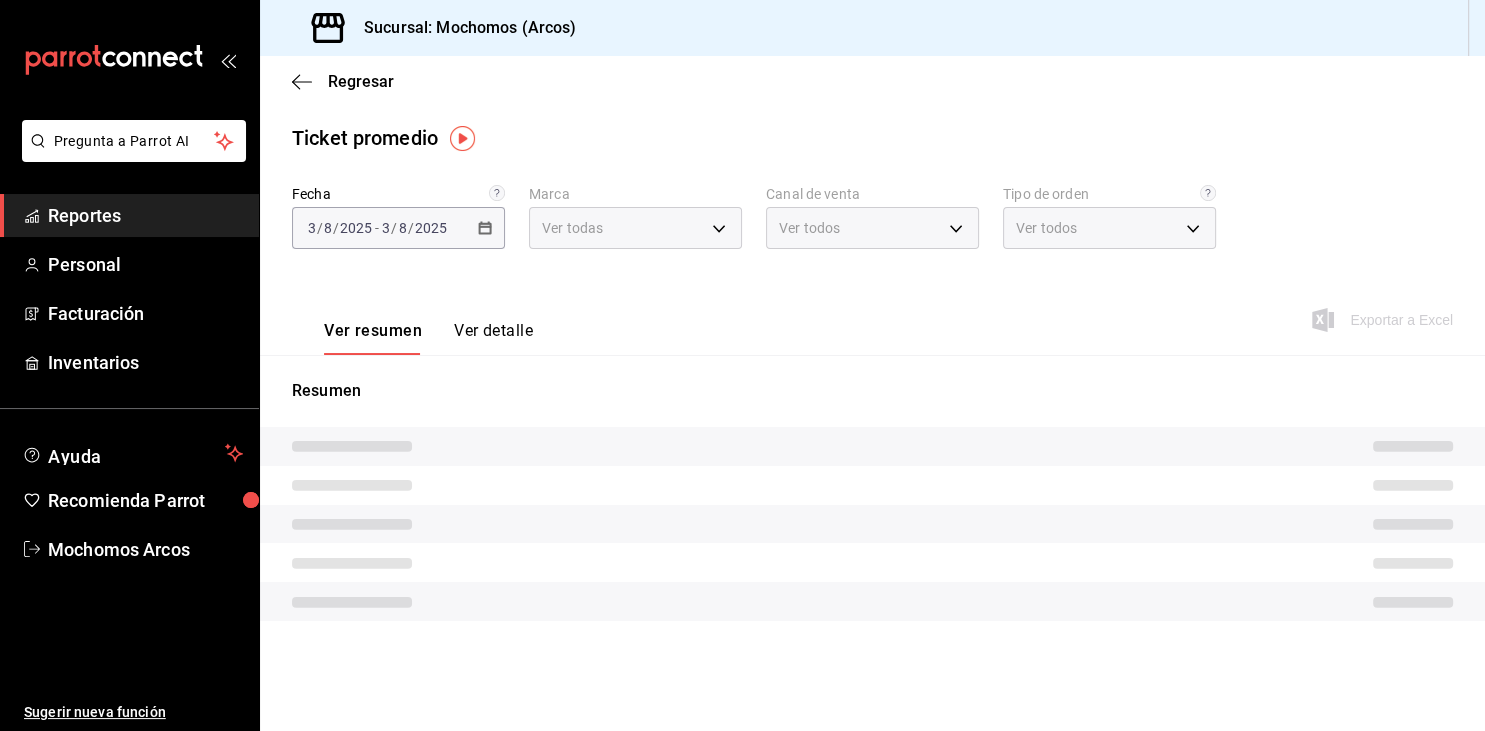 type on "dd36a3dd-8c35-4563-bc3a-0ae6137ce787" 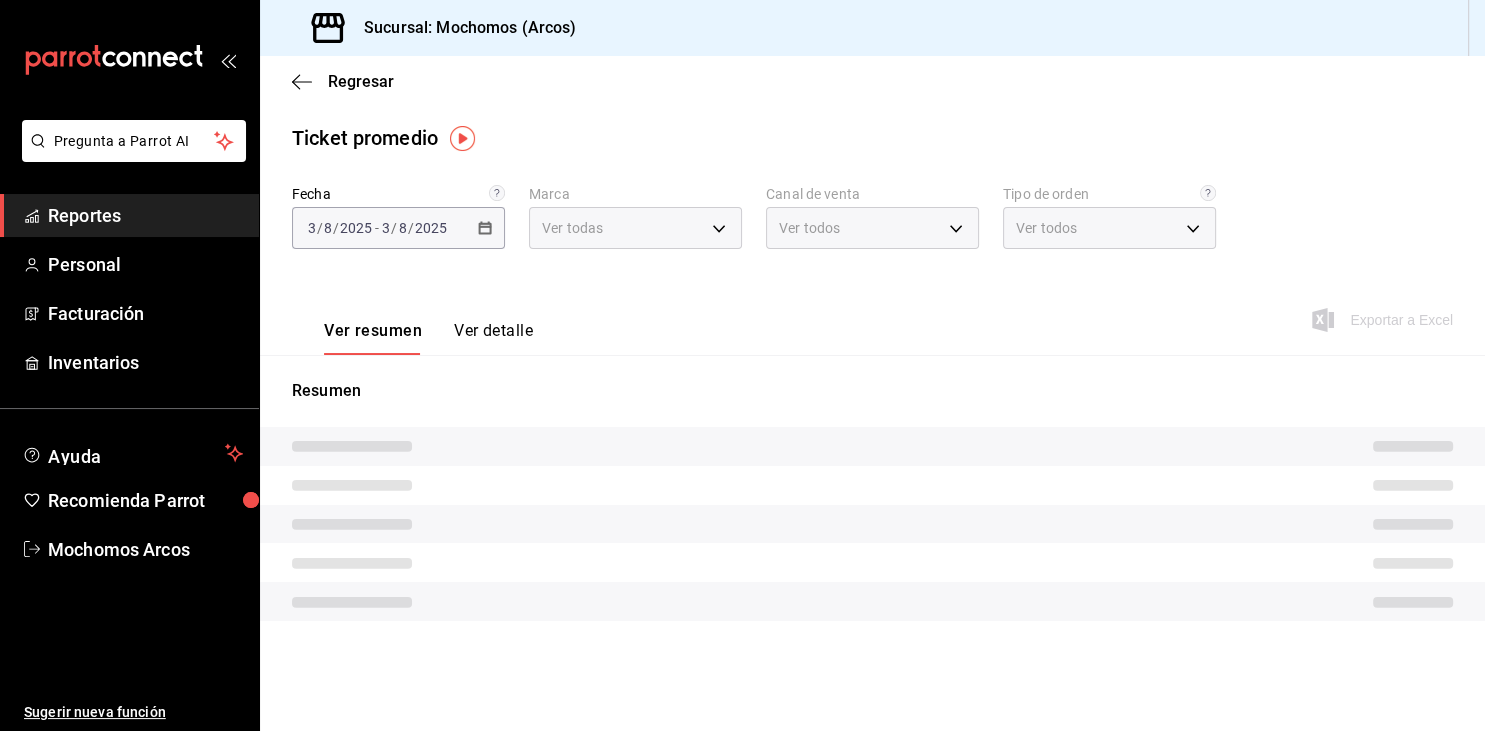 type on "PARROT,UBER_EATS,RAPPI,DIDI_FOOD,ONLINE" 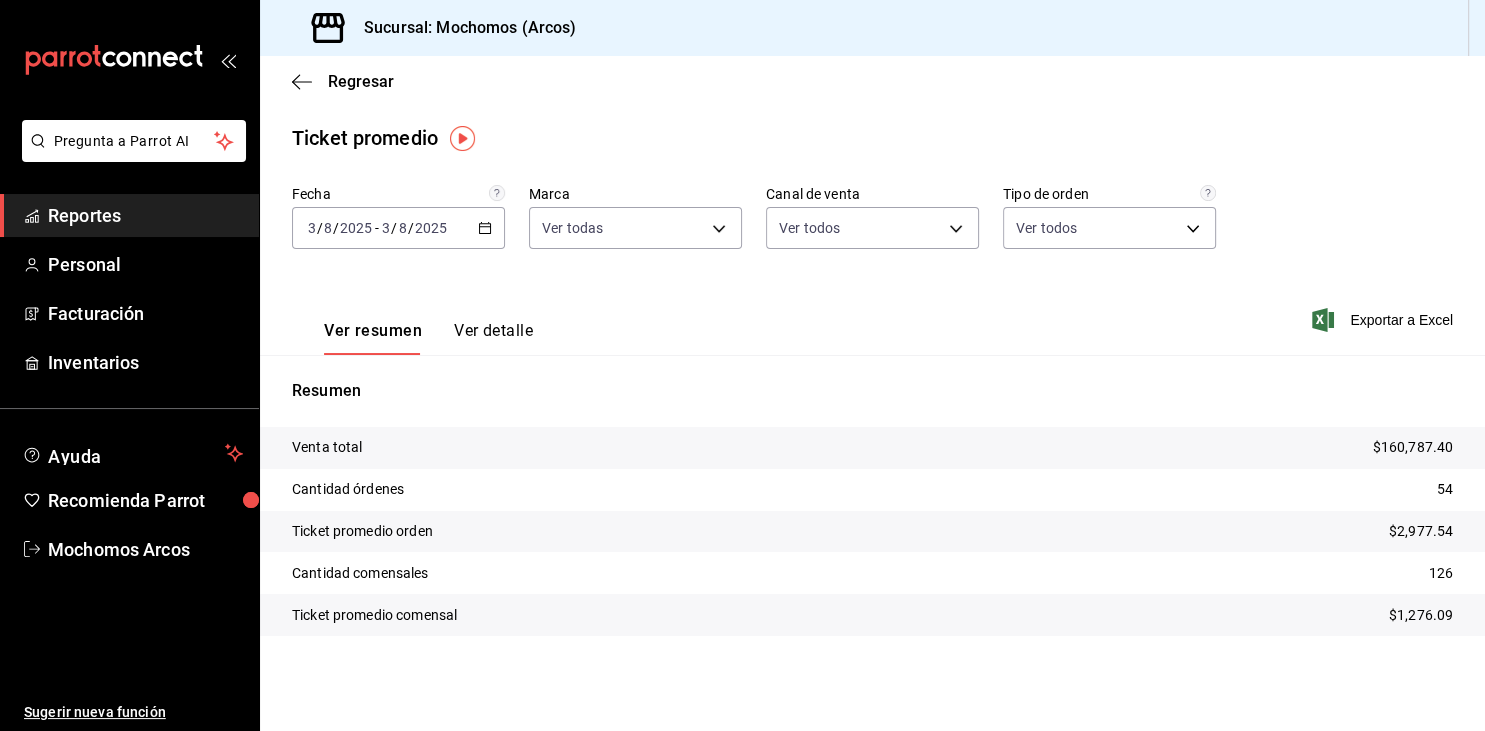 click 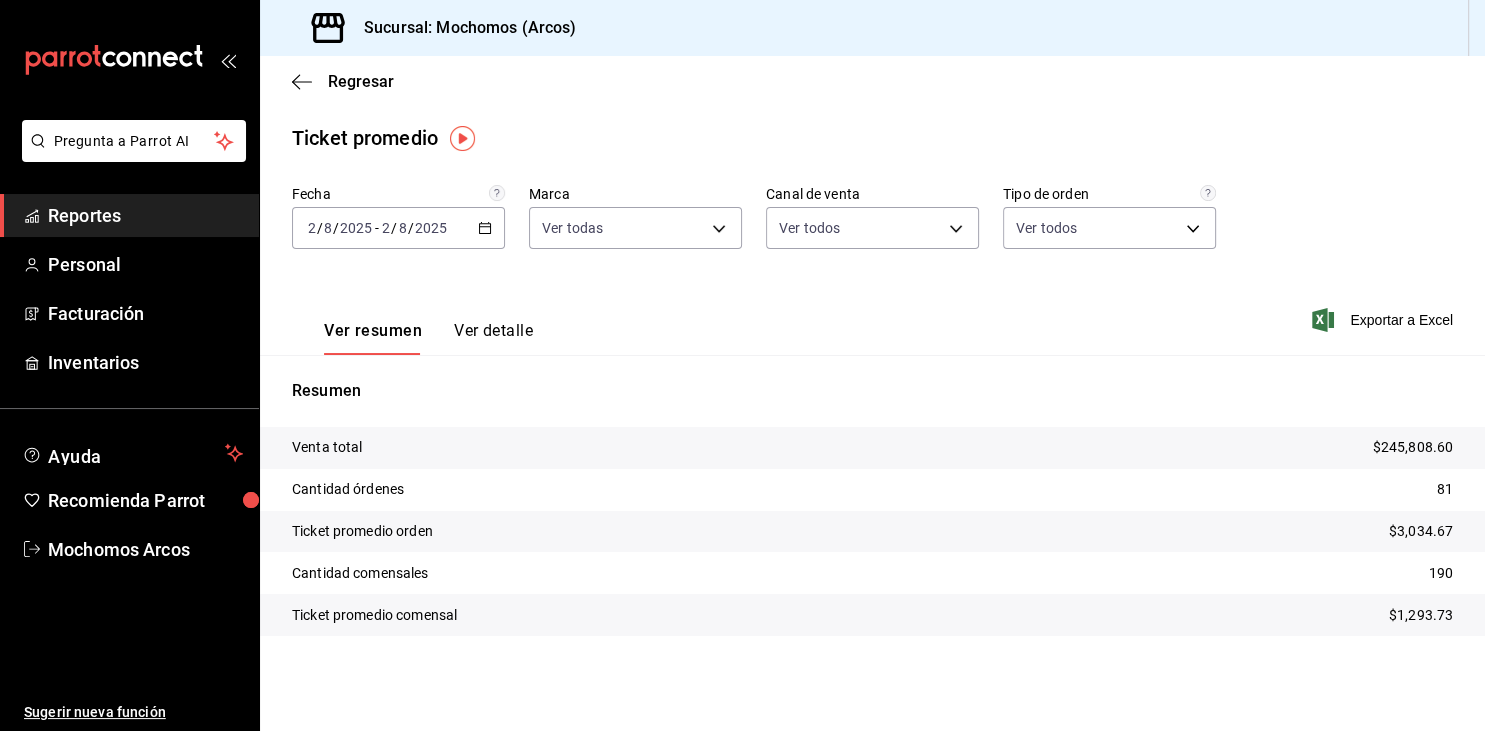 click on "Reportes" at bounding box center [145, 215] 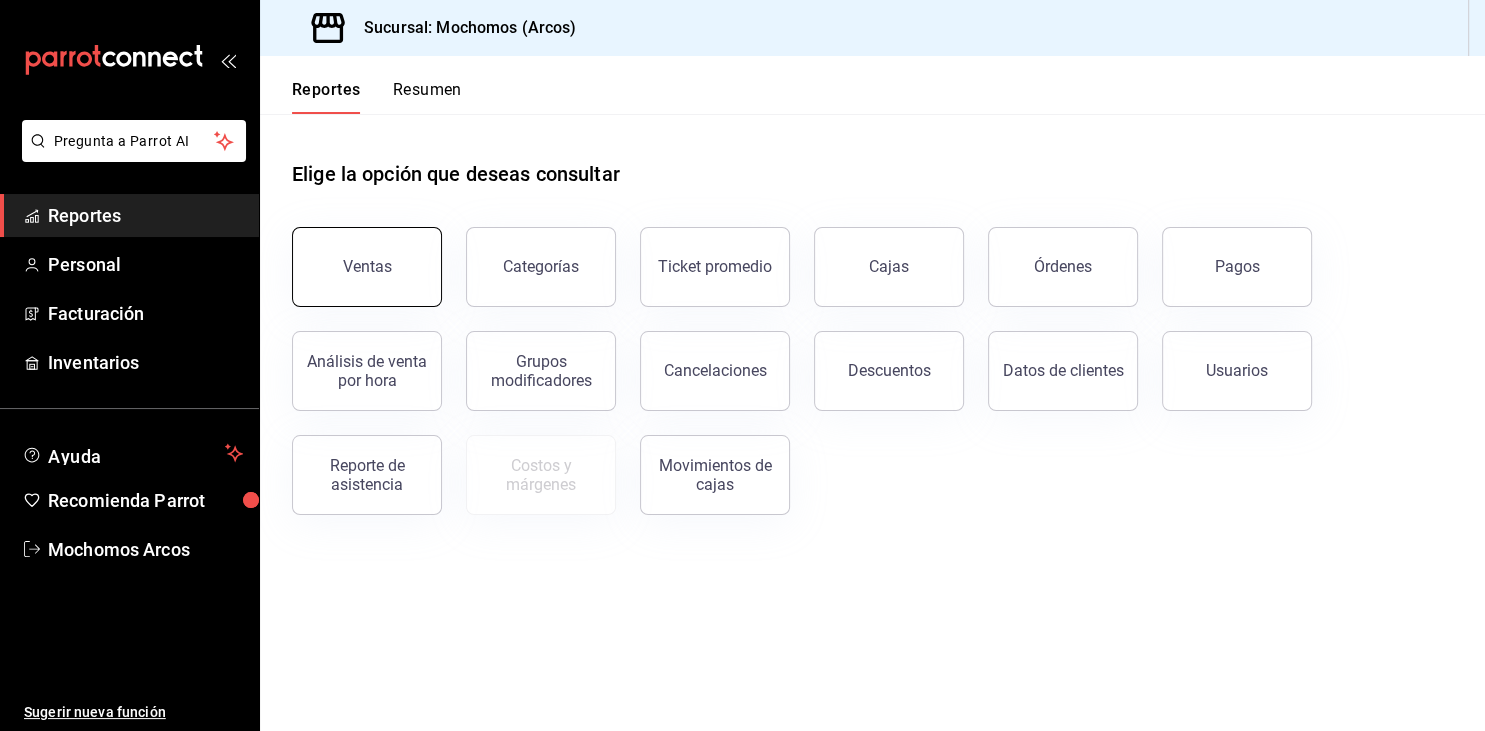 click on "Ventas" at bounding box center [367, 267] 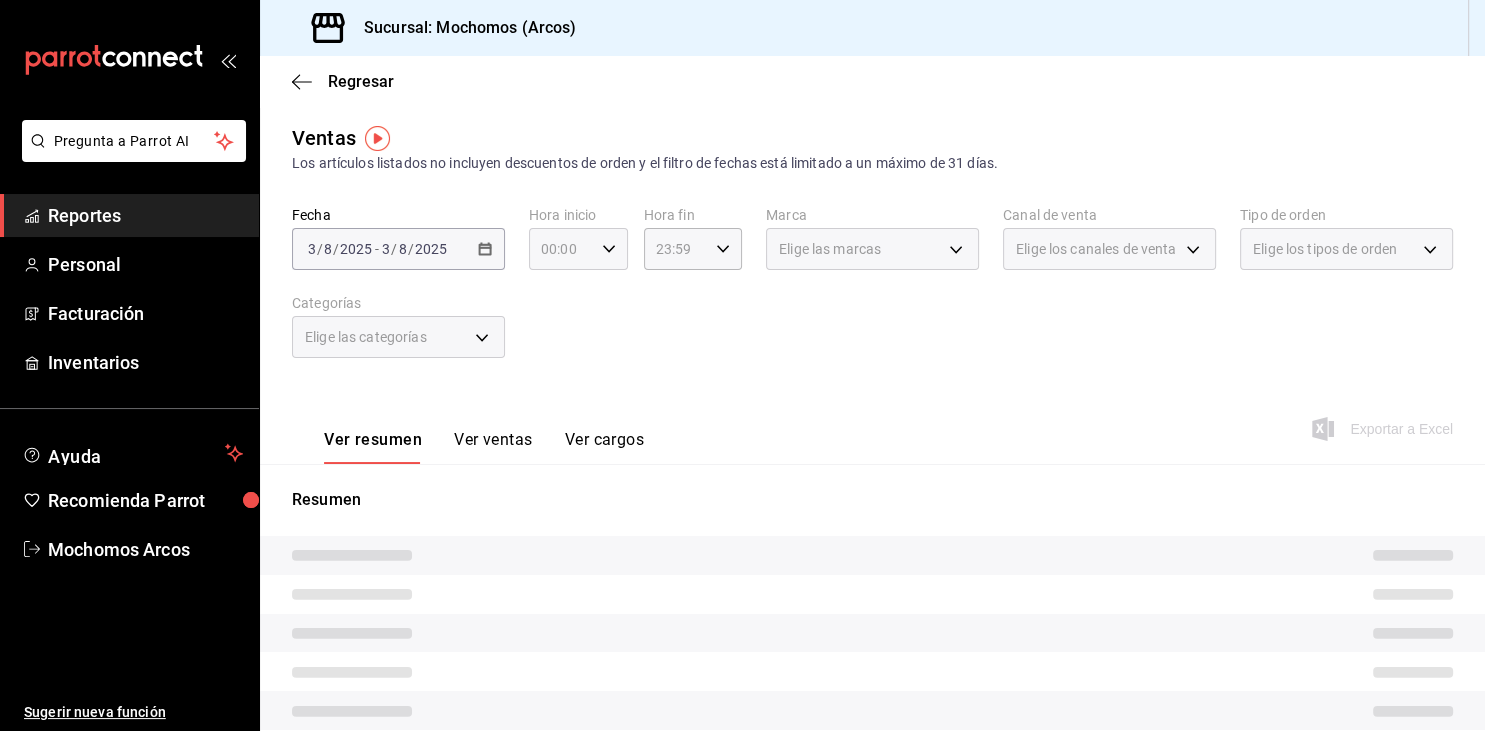 click on "00:00 Hora inicio" at bounding box center (578, 249) 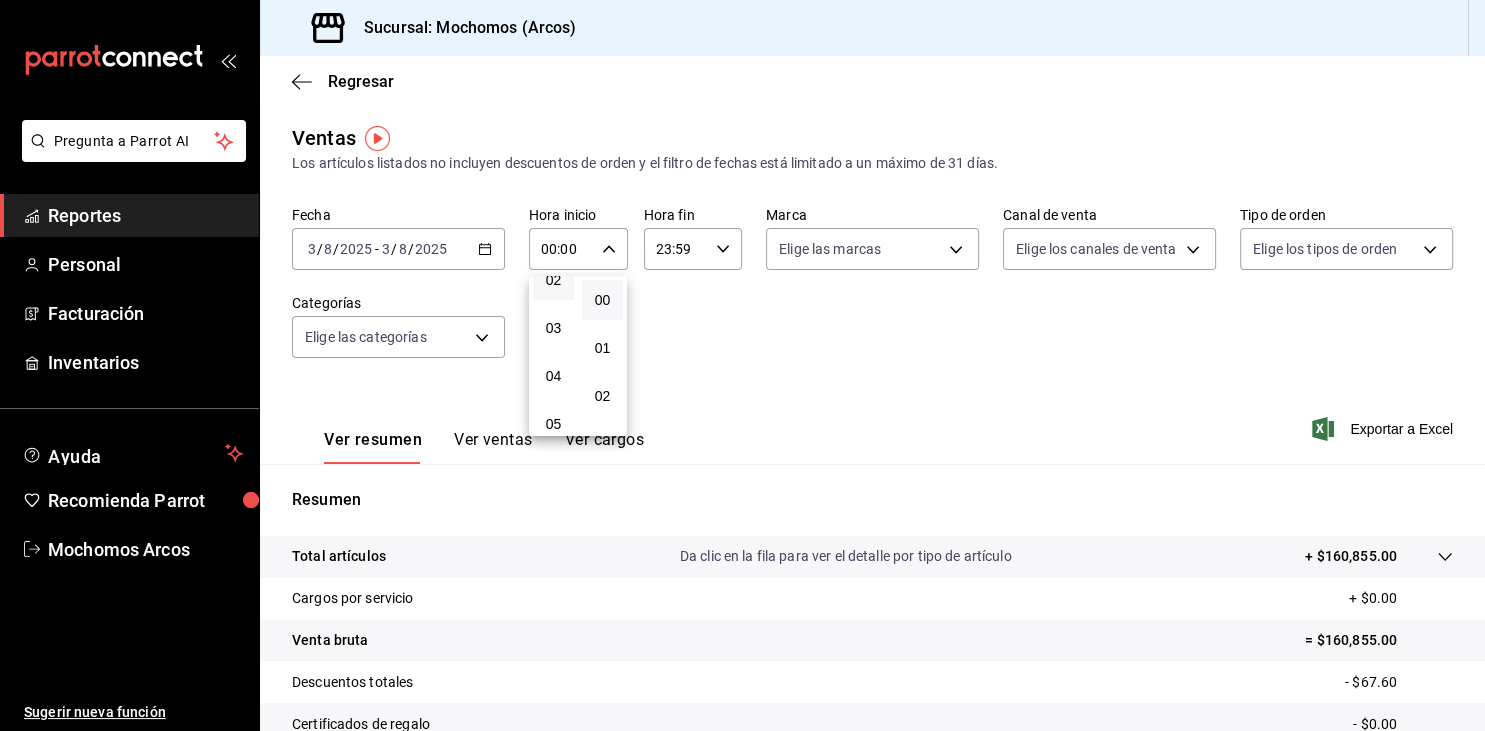 scroll, scrollTop: 148, scrollLeft: 0, axis: vertical 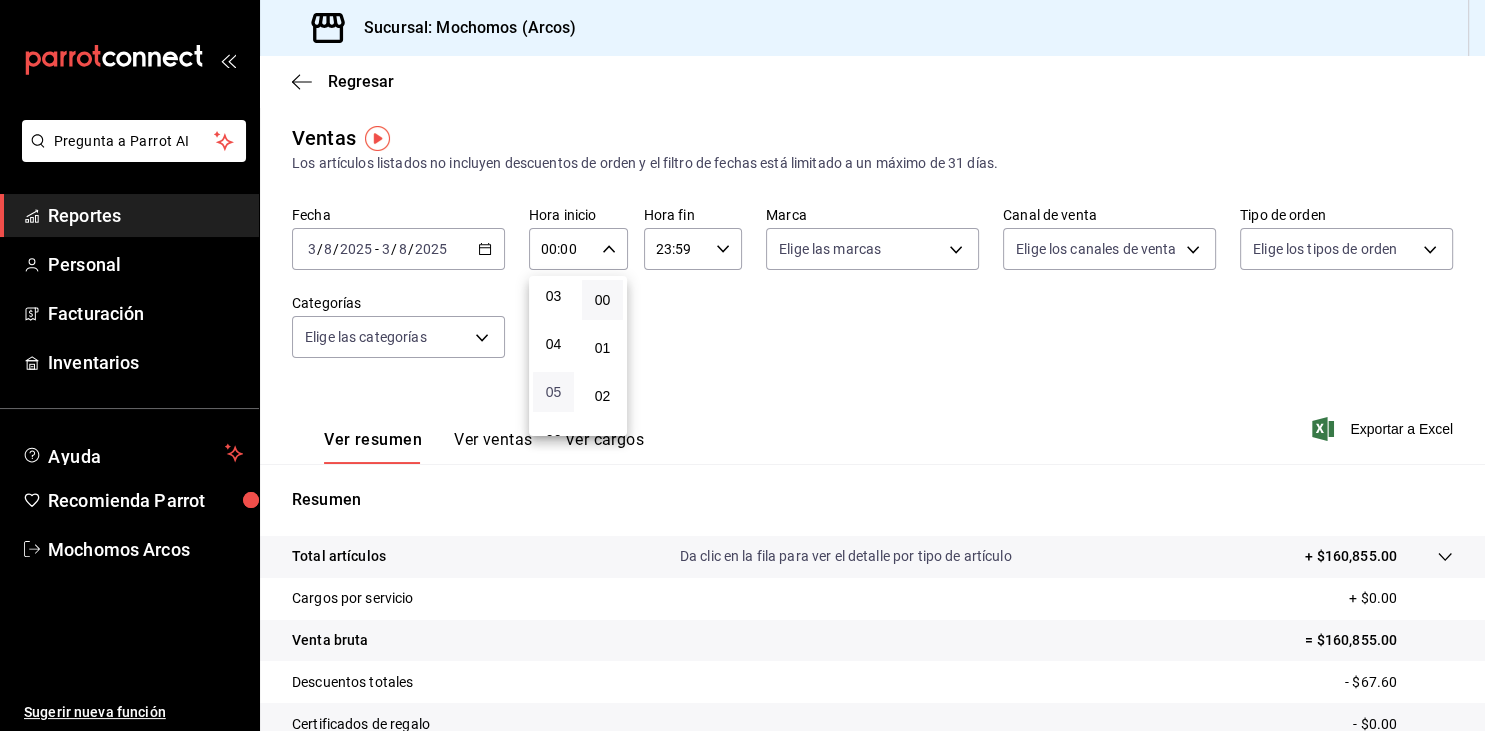 click on "05" at bounding box center [553, 392] 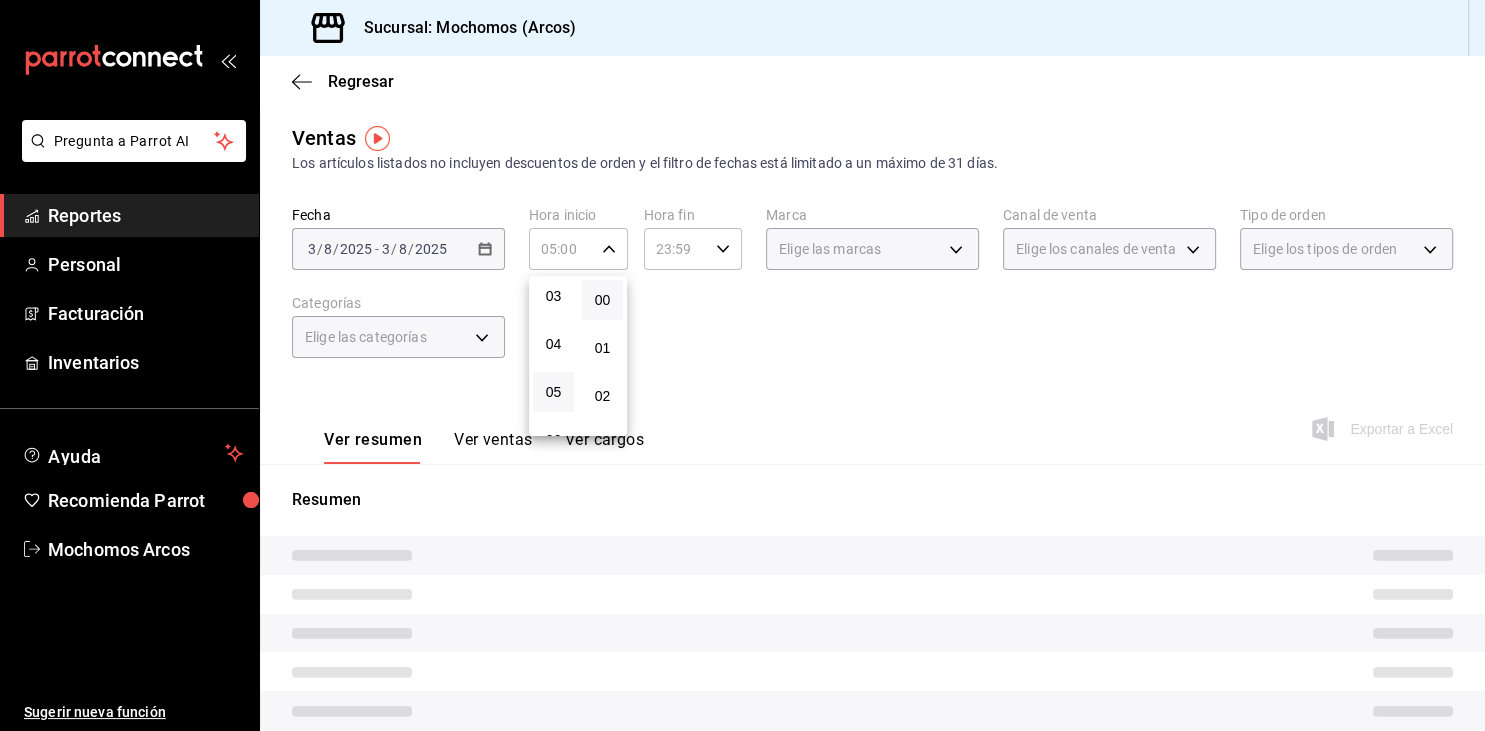 click at bounding box center (742, 365) 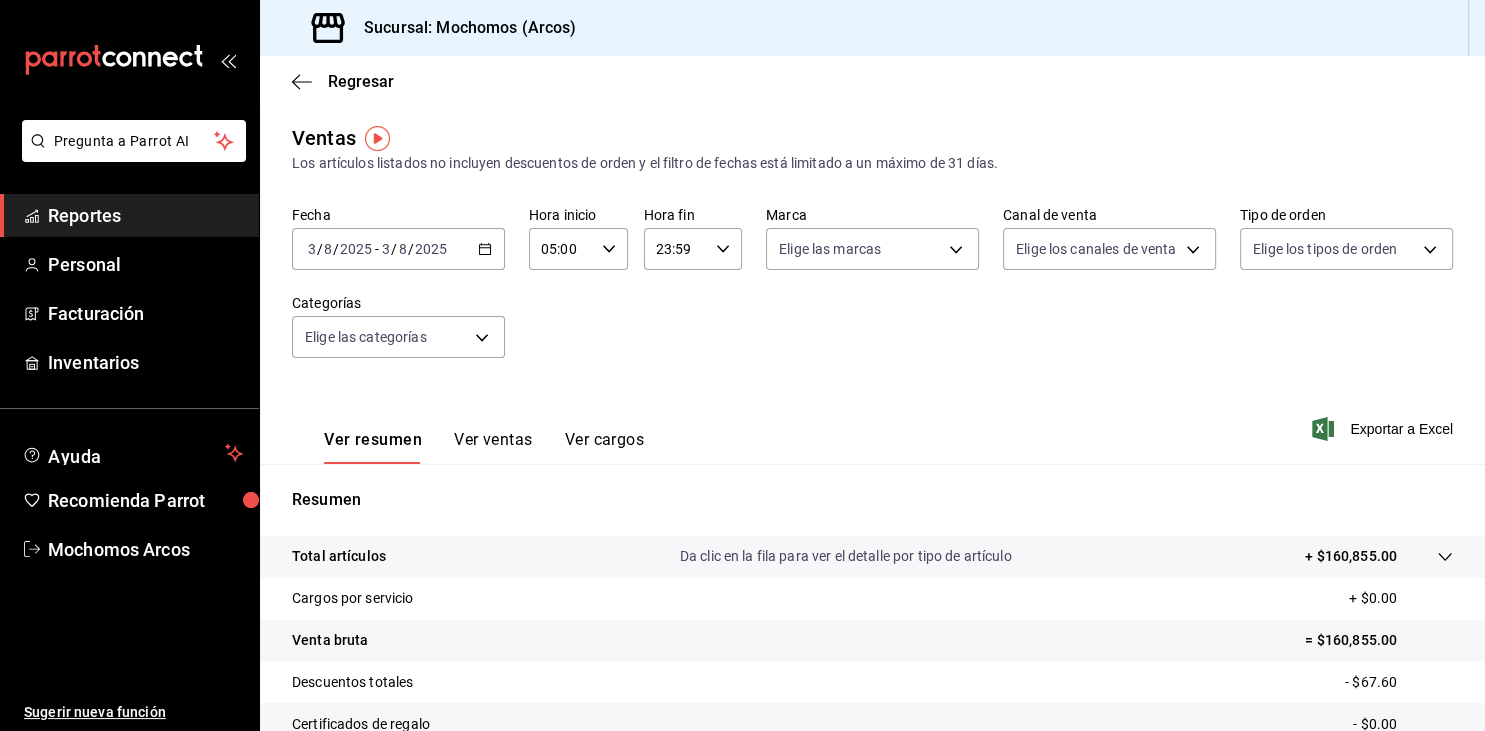 click on "23:59" at bounding box center [676, 249] 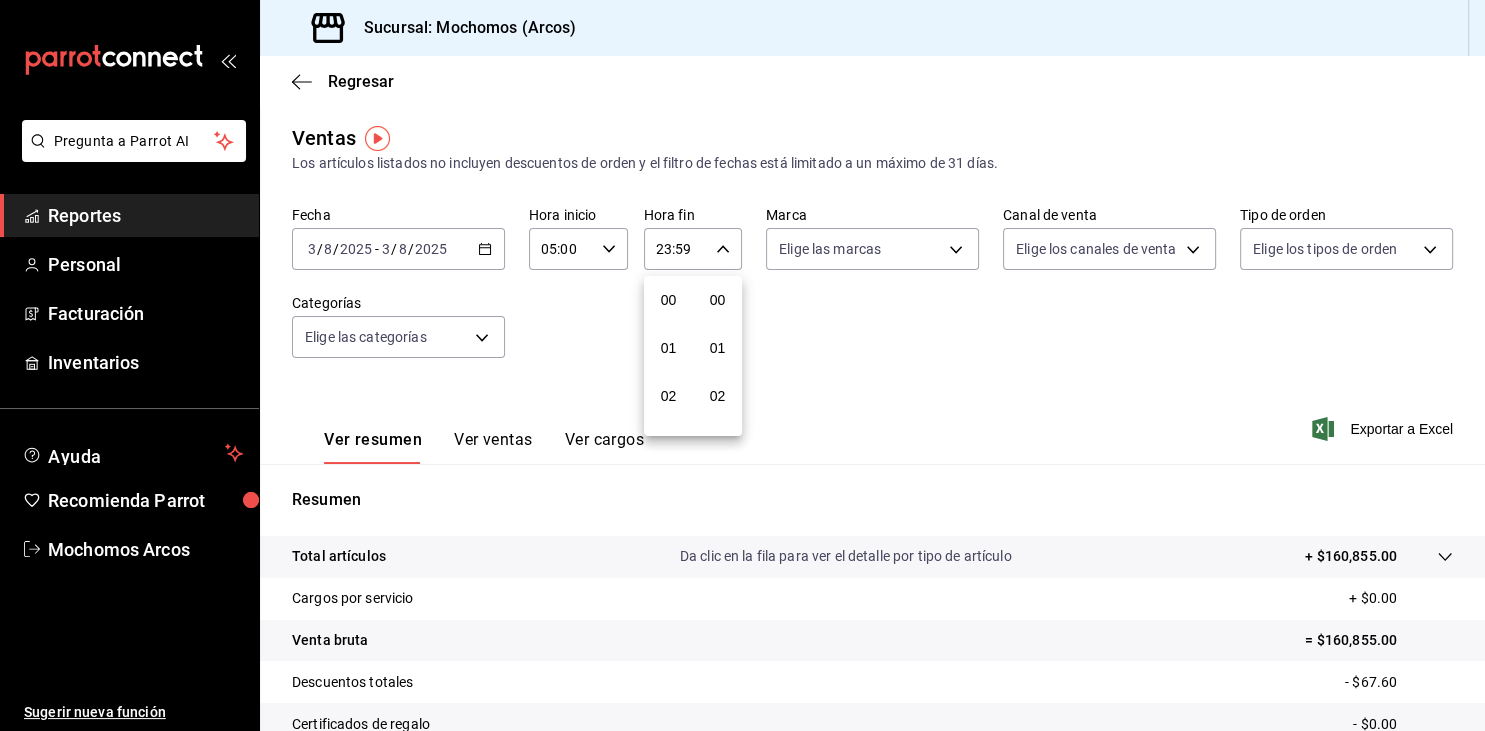 scroll, scrollTop: 1030, scrollLeft: 0, axis: vertical 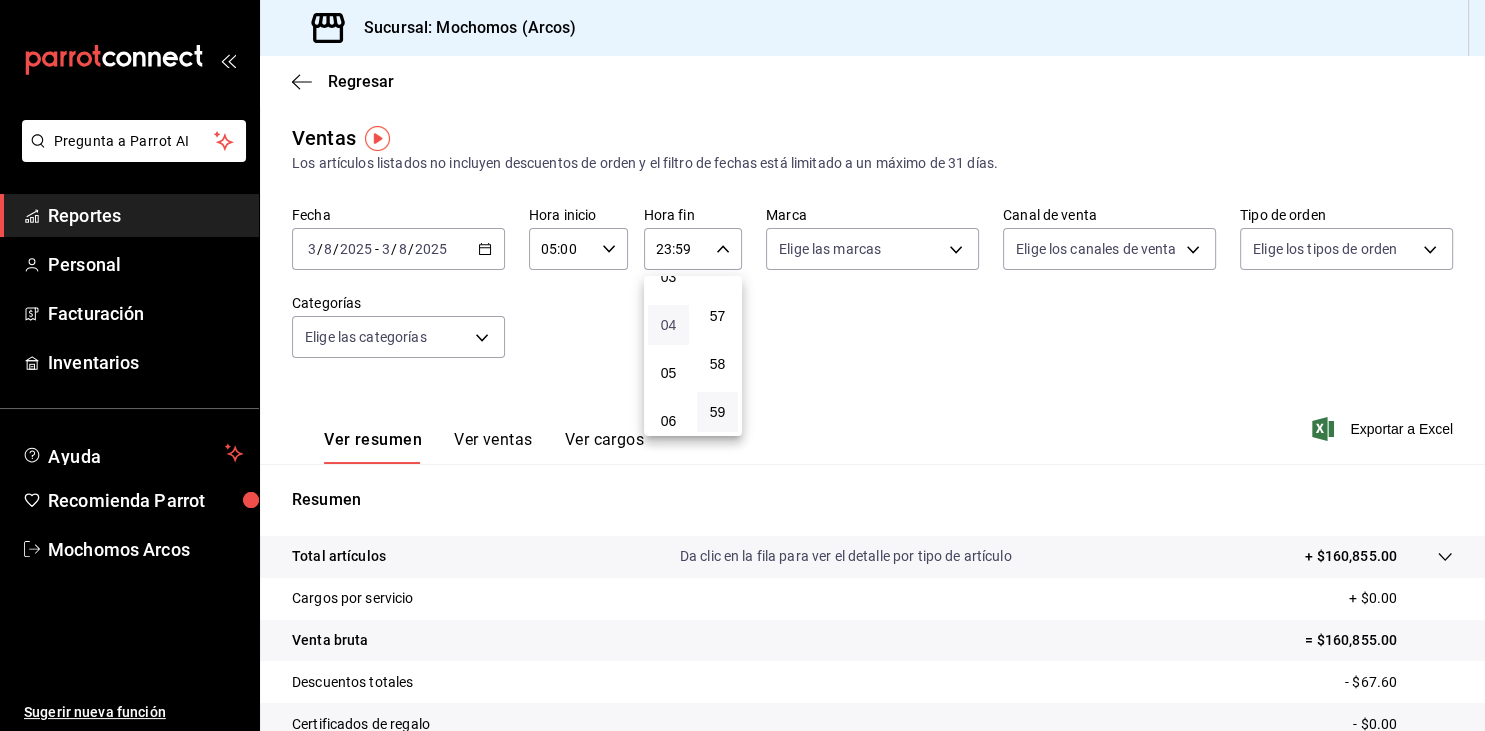 click on "04" at bounding box center [668, 325] 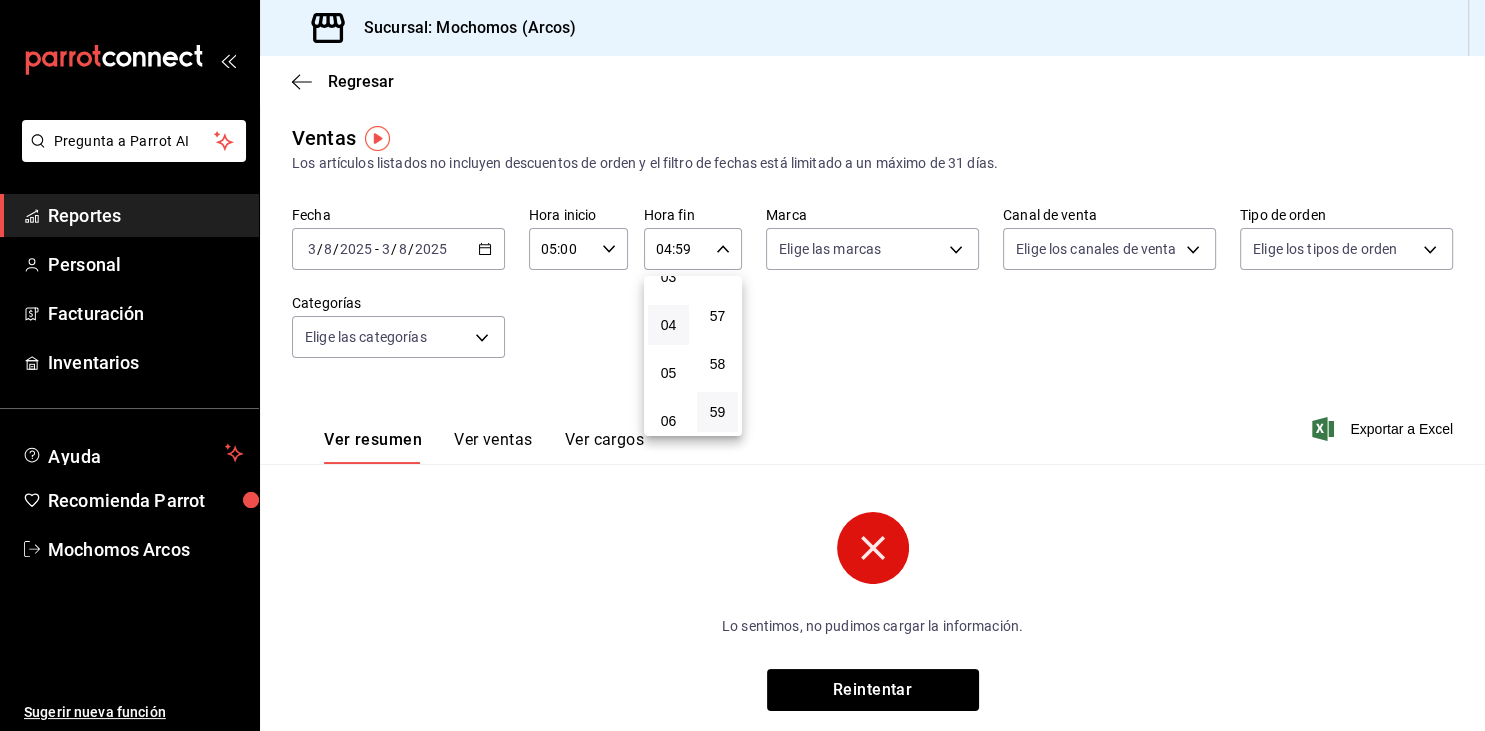 click at bounding box center [742, 365] 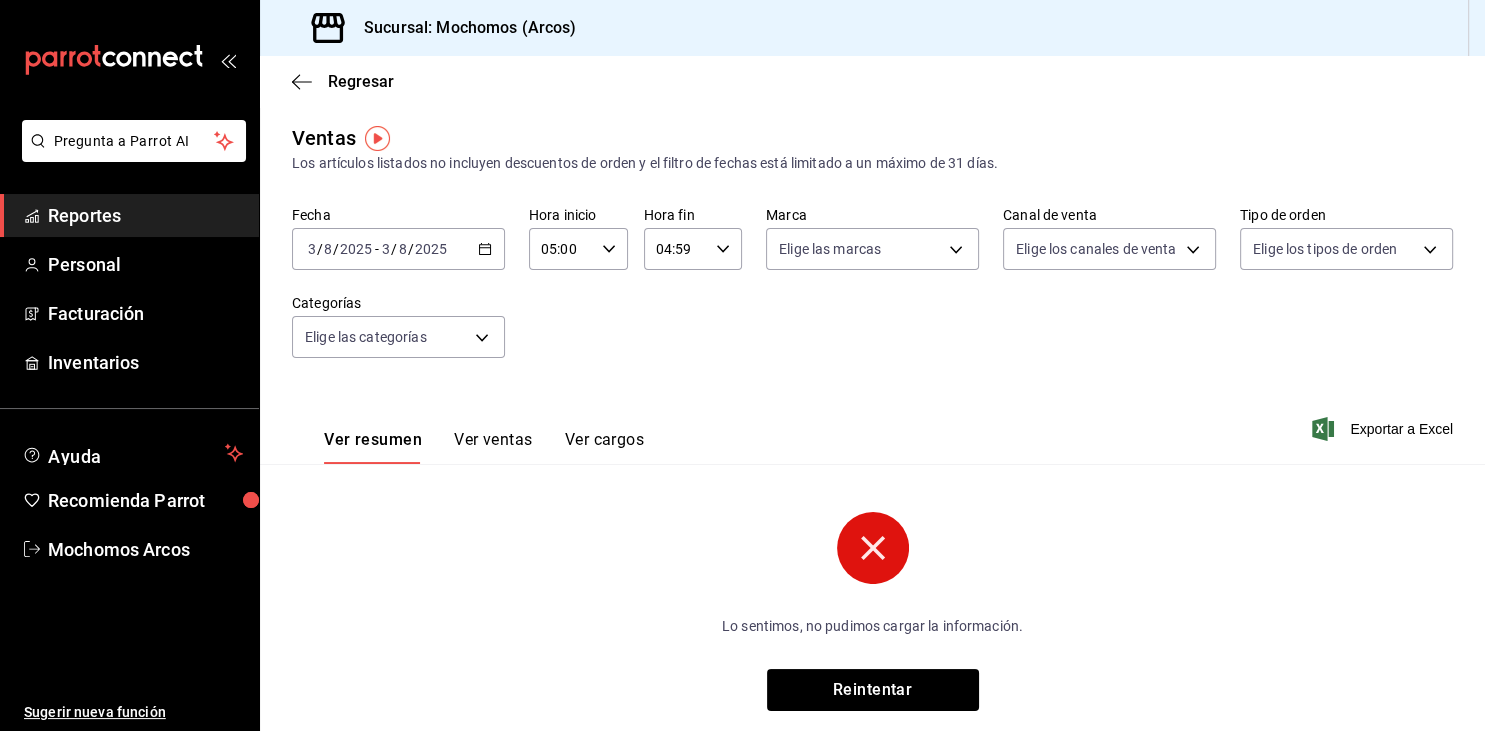 click 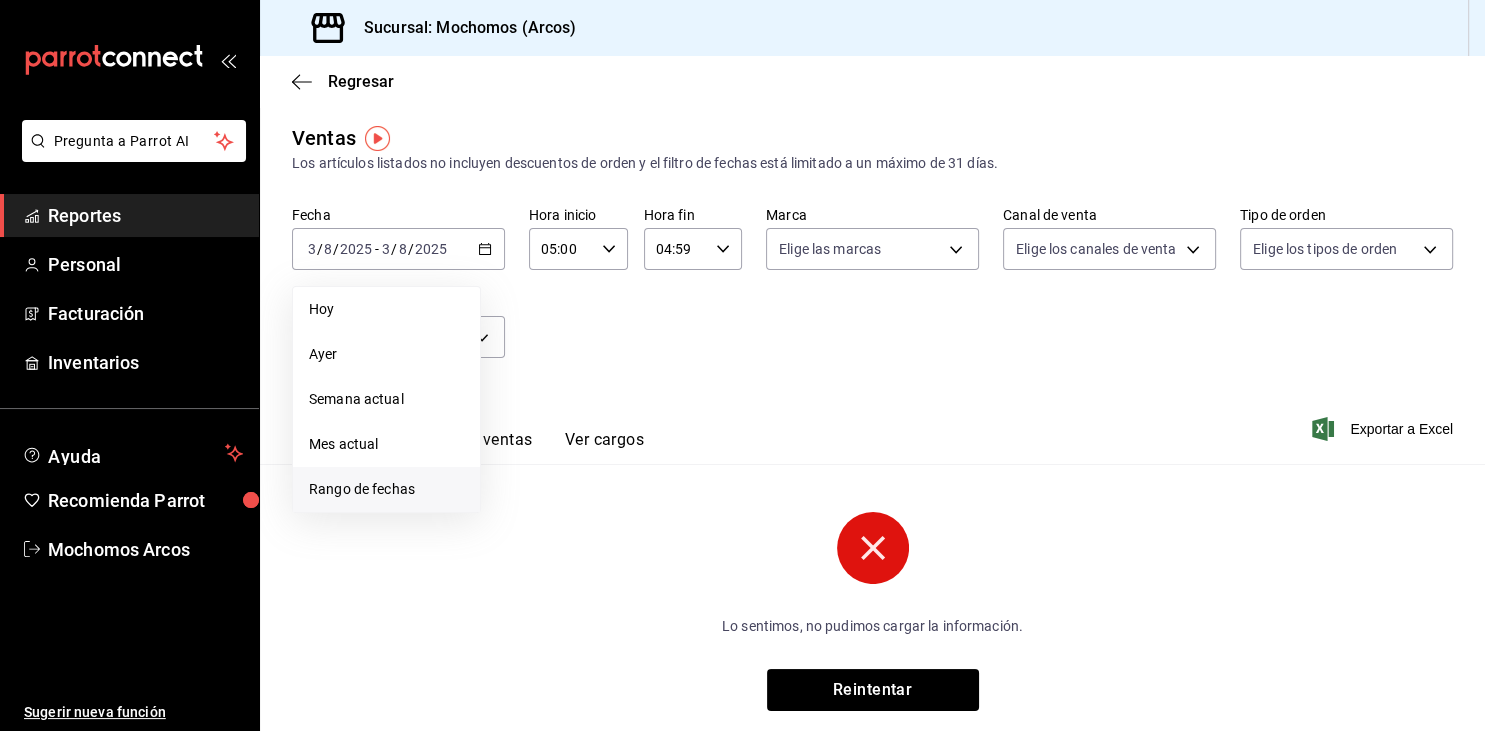 click on "Rango de fechas" at bounding box center [386, 489] 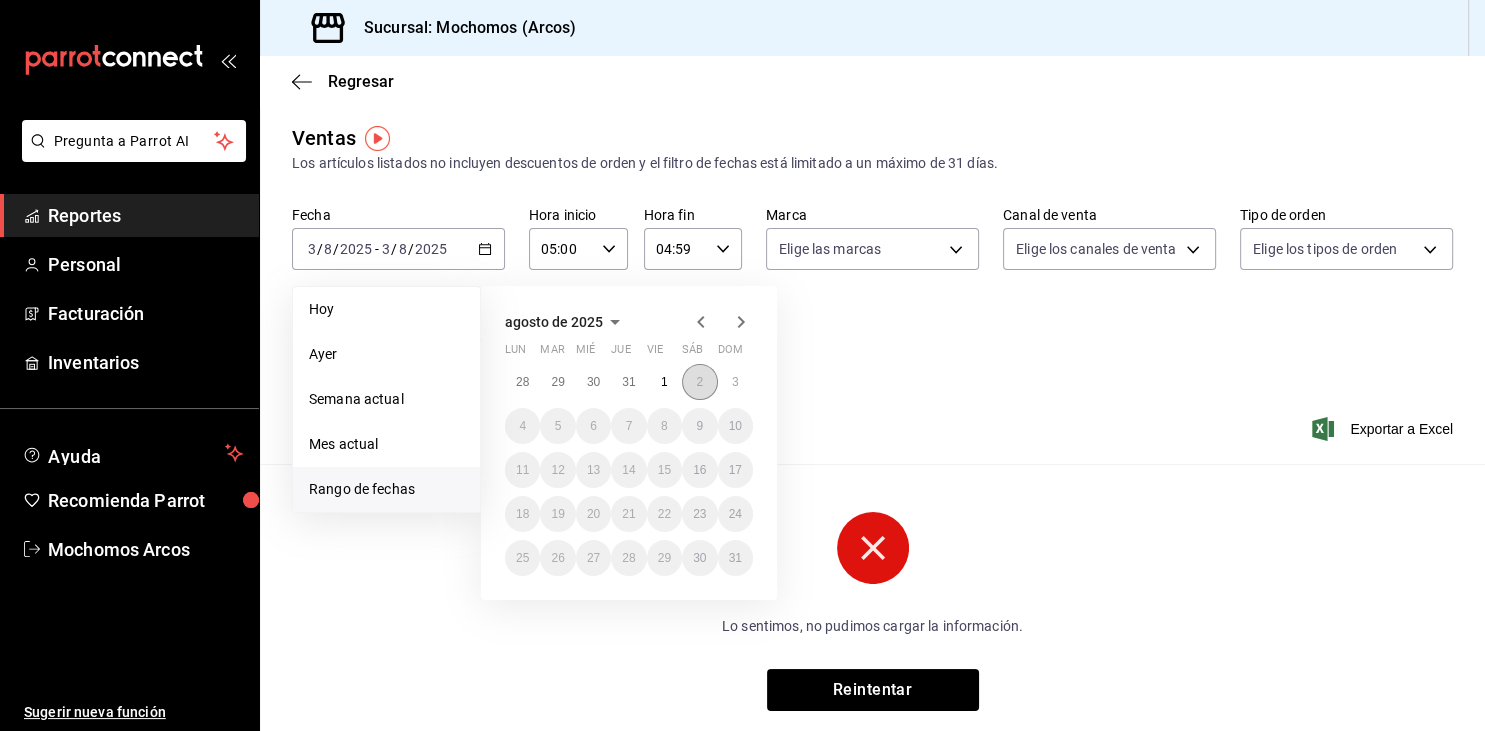 click on "2" at bounding box center [699, 382] 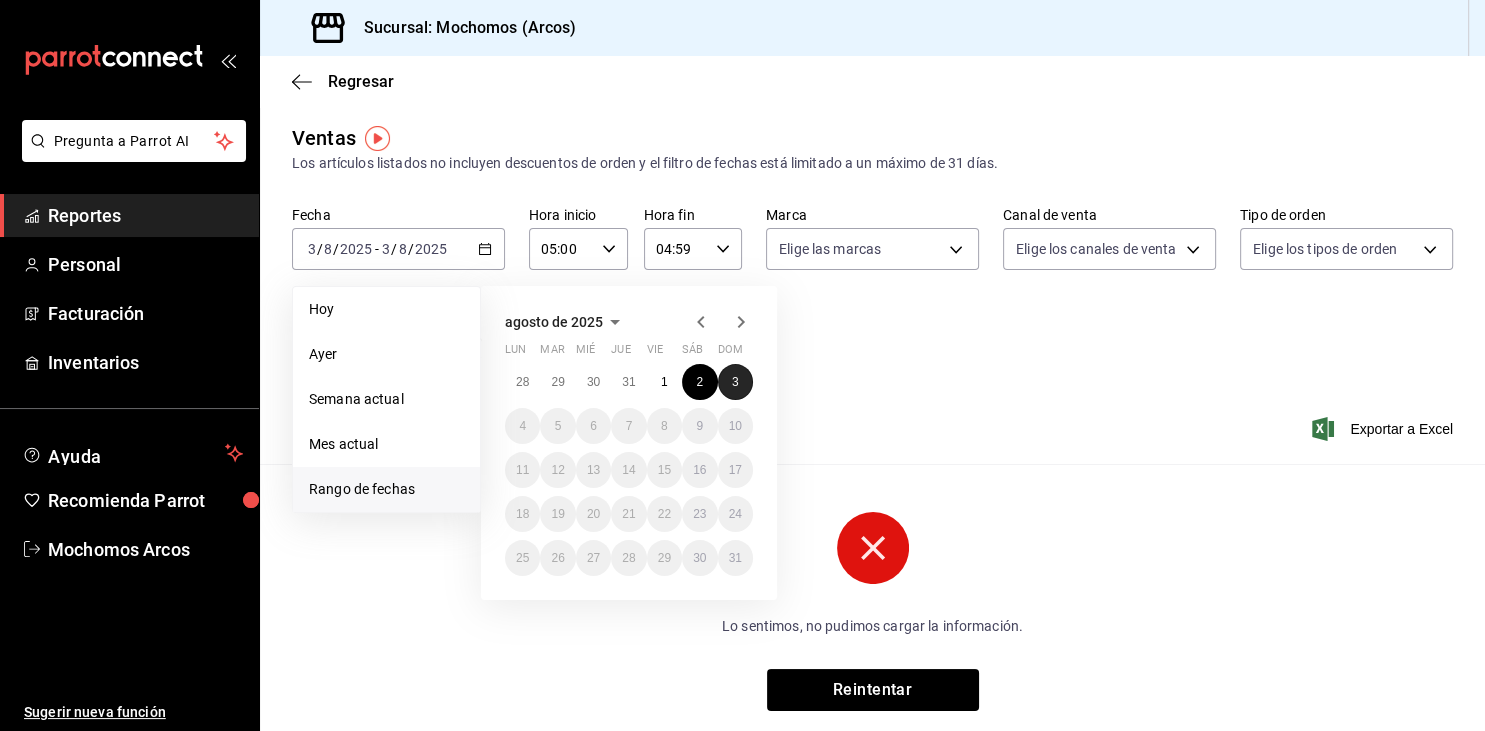 click on "3" at bounding box center [735, 382] 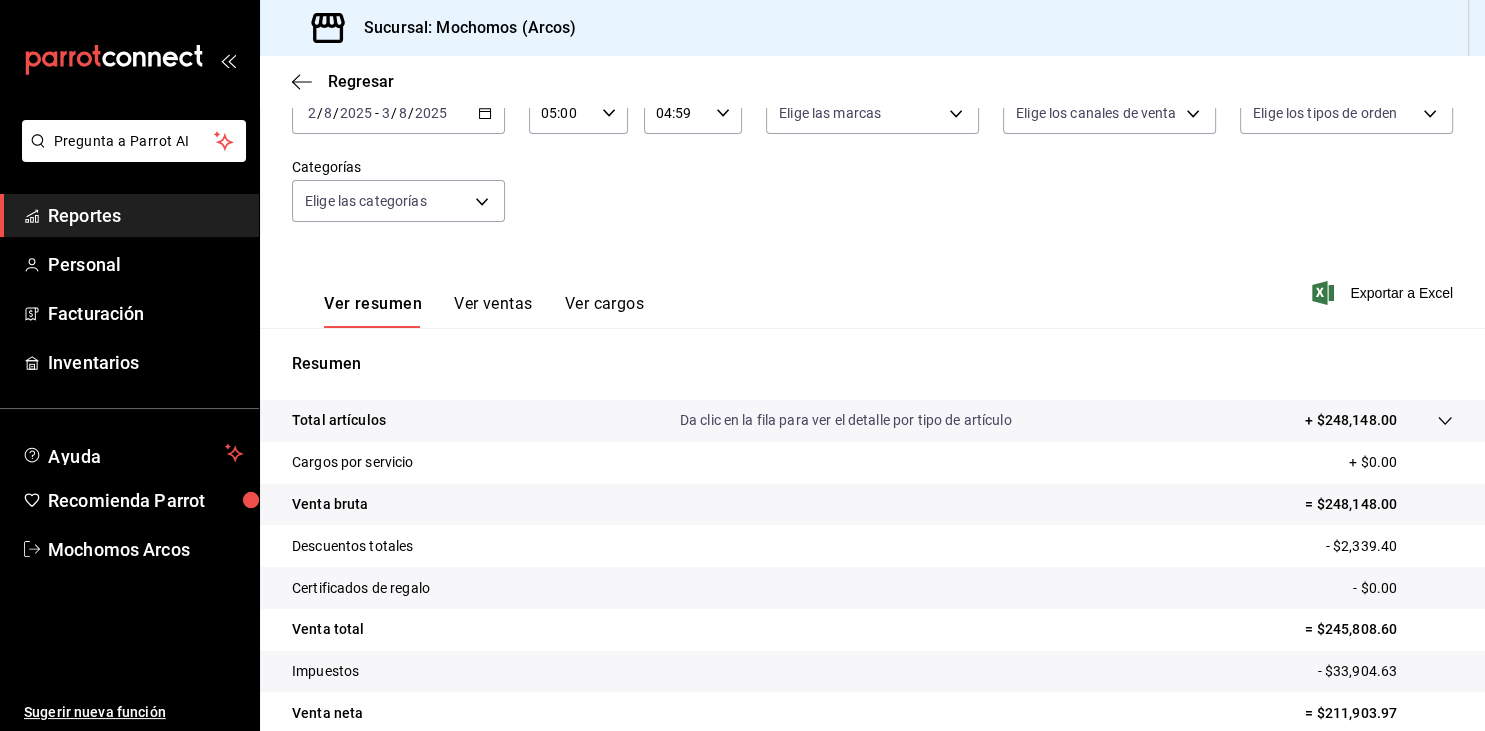 scroll, scrollTop: 227, scrollLeft: 0, axis: vertical 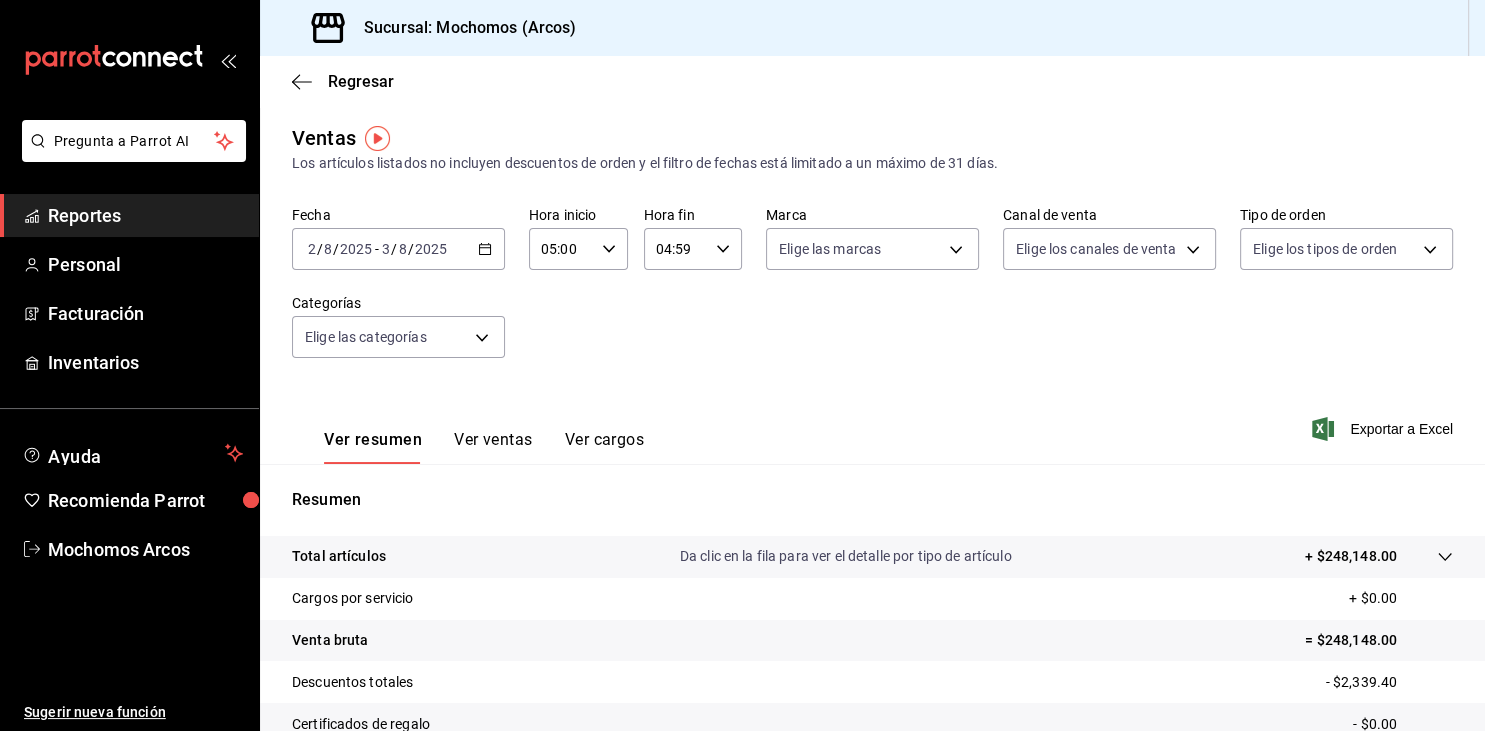 click on "2025-08-02 2 / 8 / 2025 - 2025-08-03 3 / 8 / 2025" at bounding box center [398, 249] 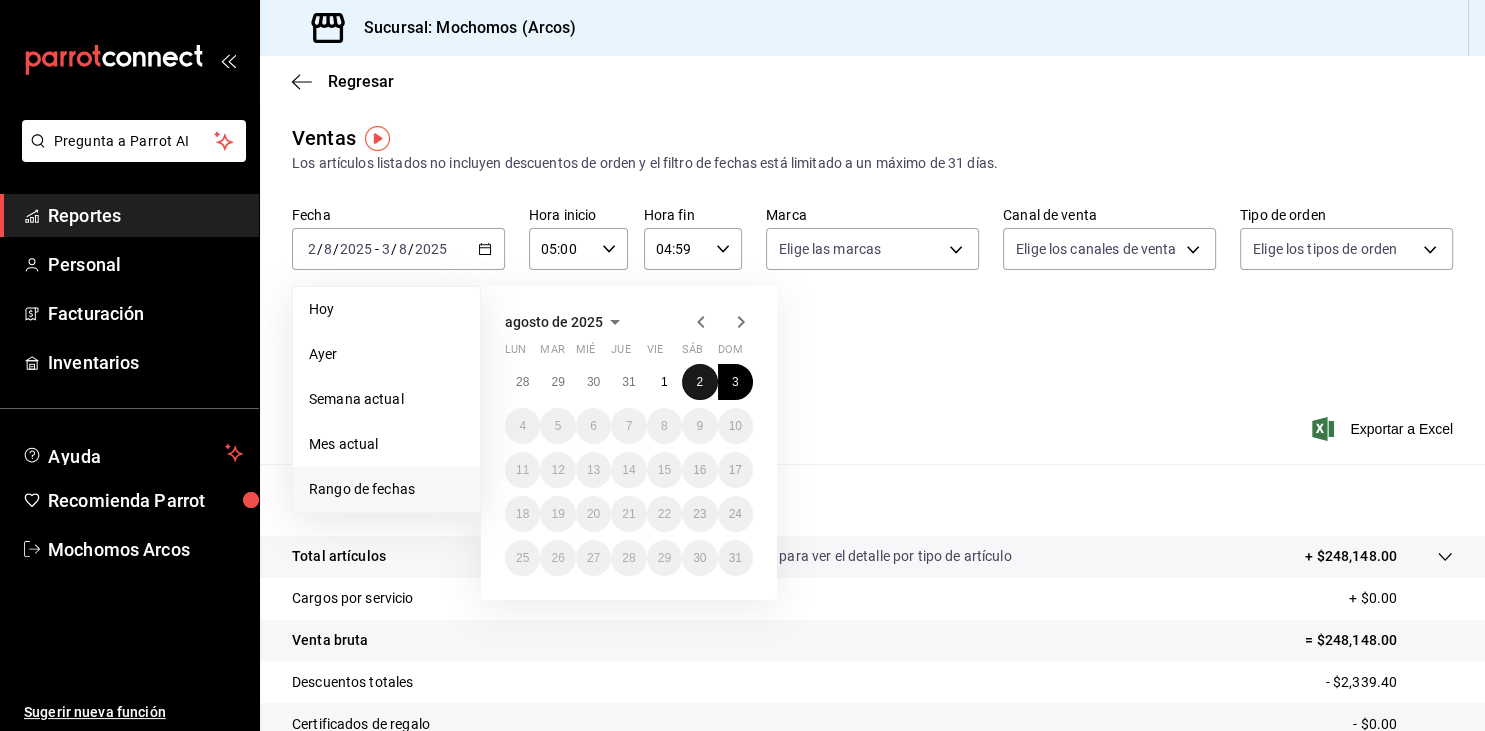 click on "2" at bounding box center [699, 382] 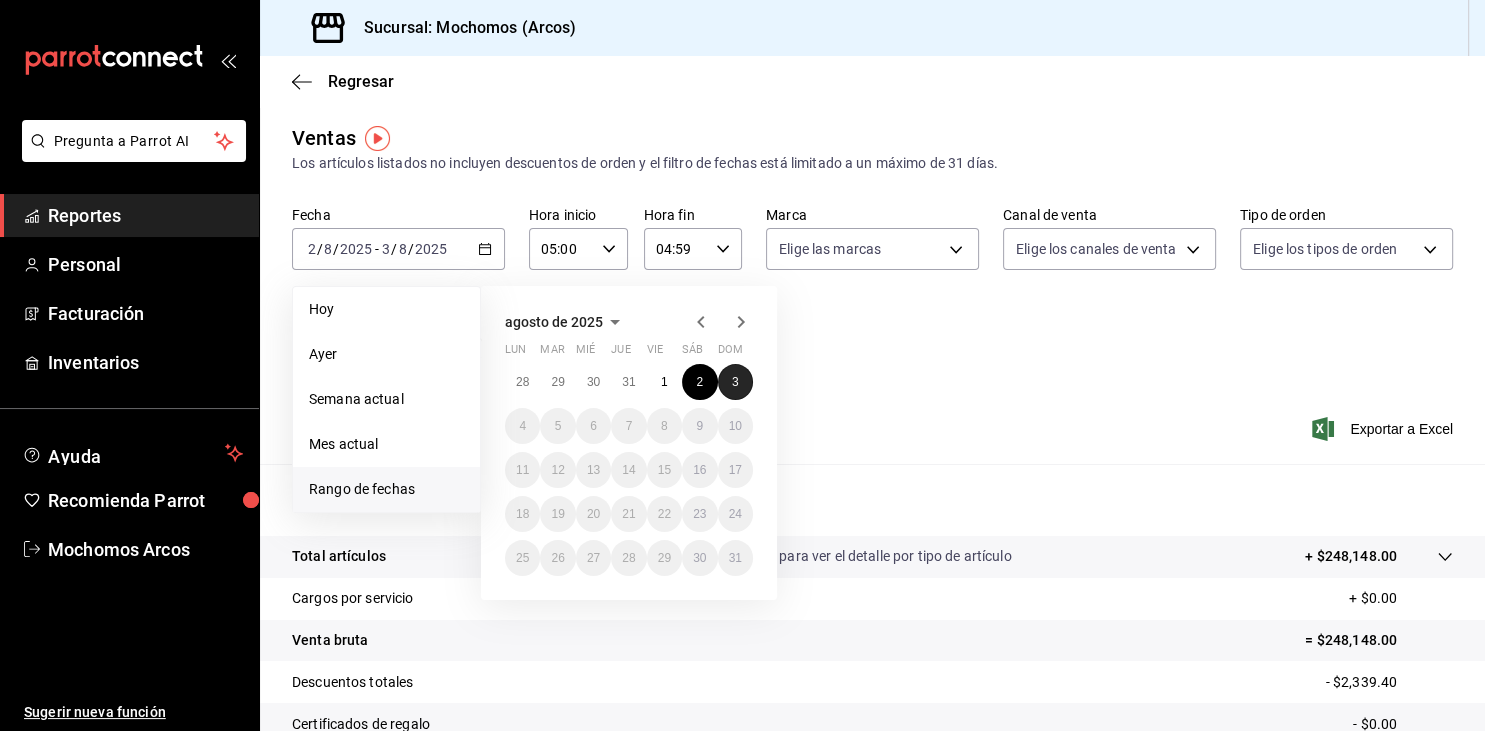 click on "3" at bounding box center (735, 382) 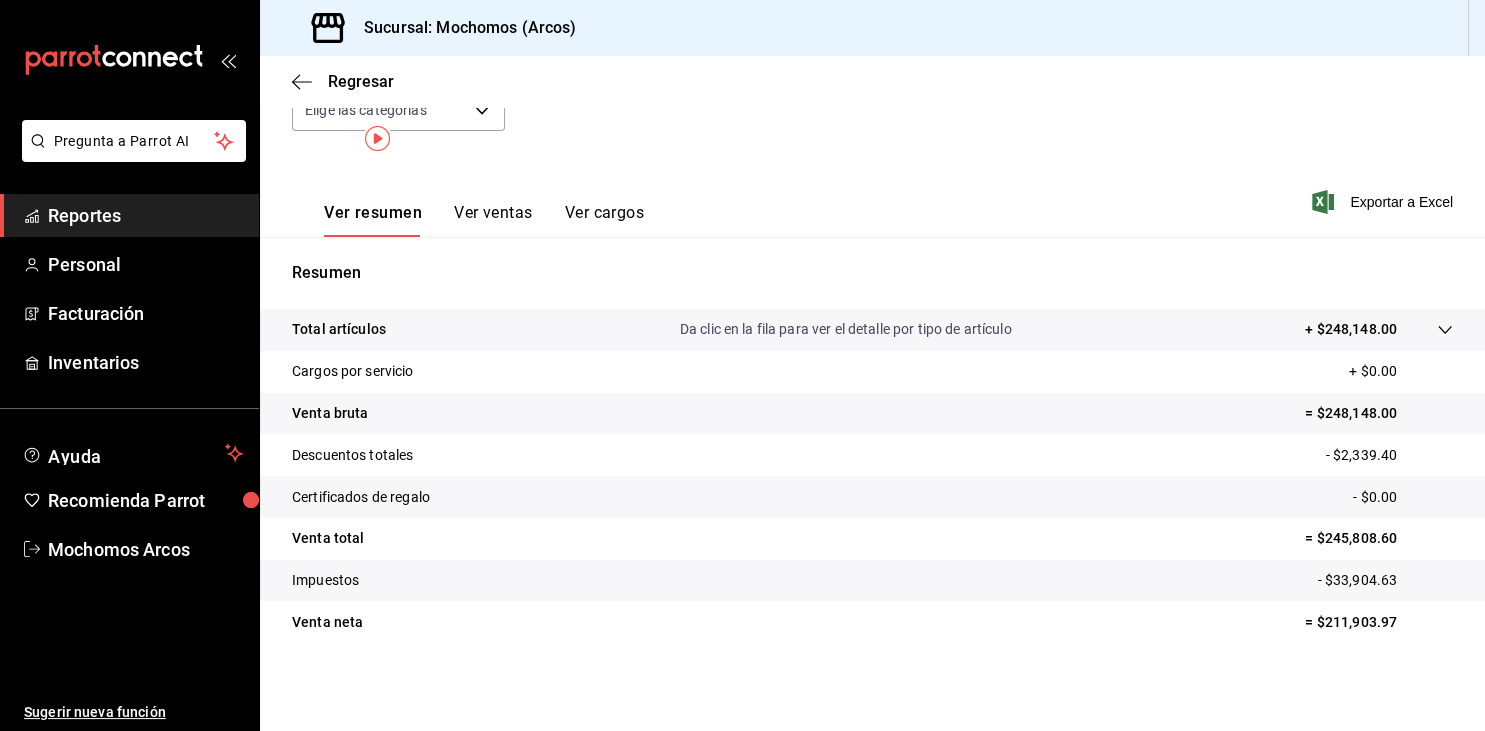 scroll, scrollTop: 0, scrollLeft: 0, axis: both 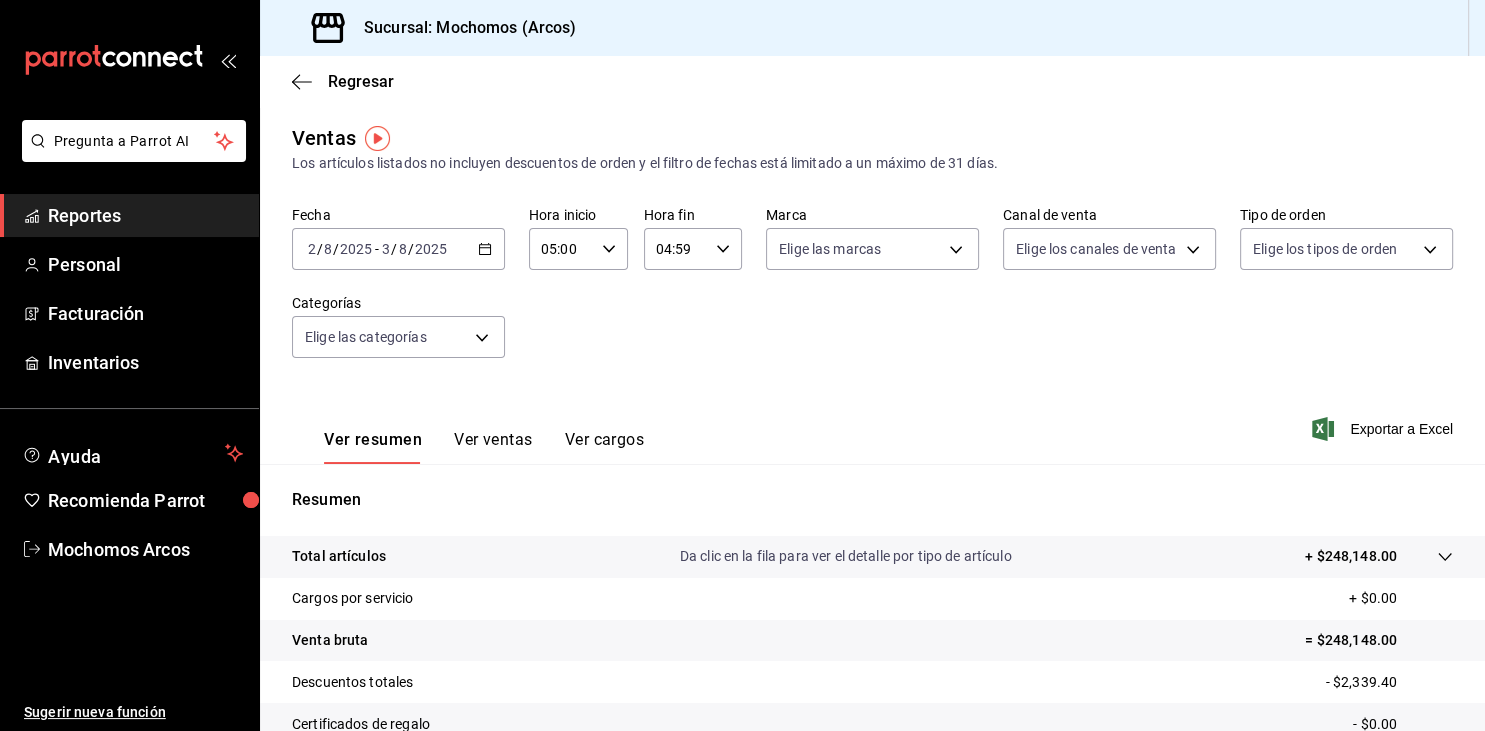 click 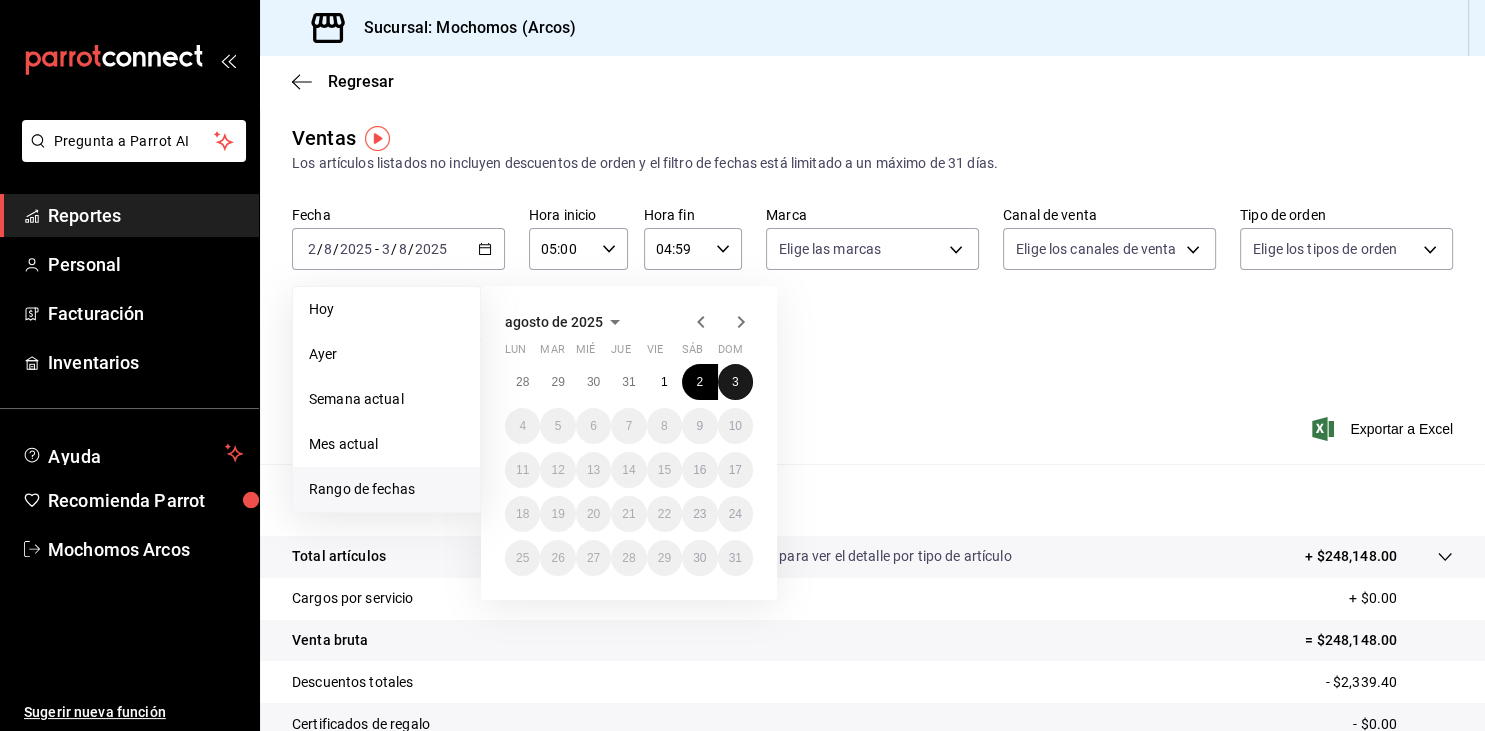 click on "3" at bounding box center (735, 382) 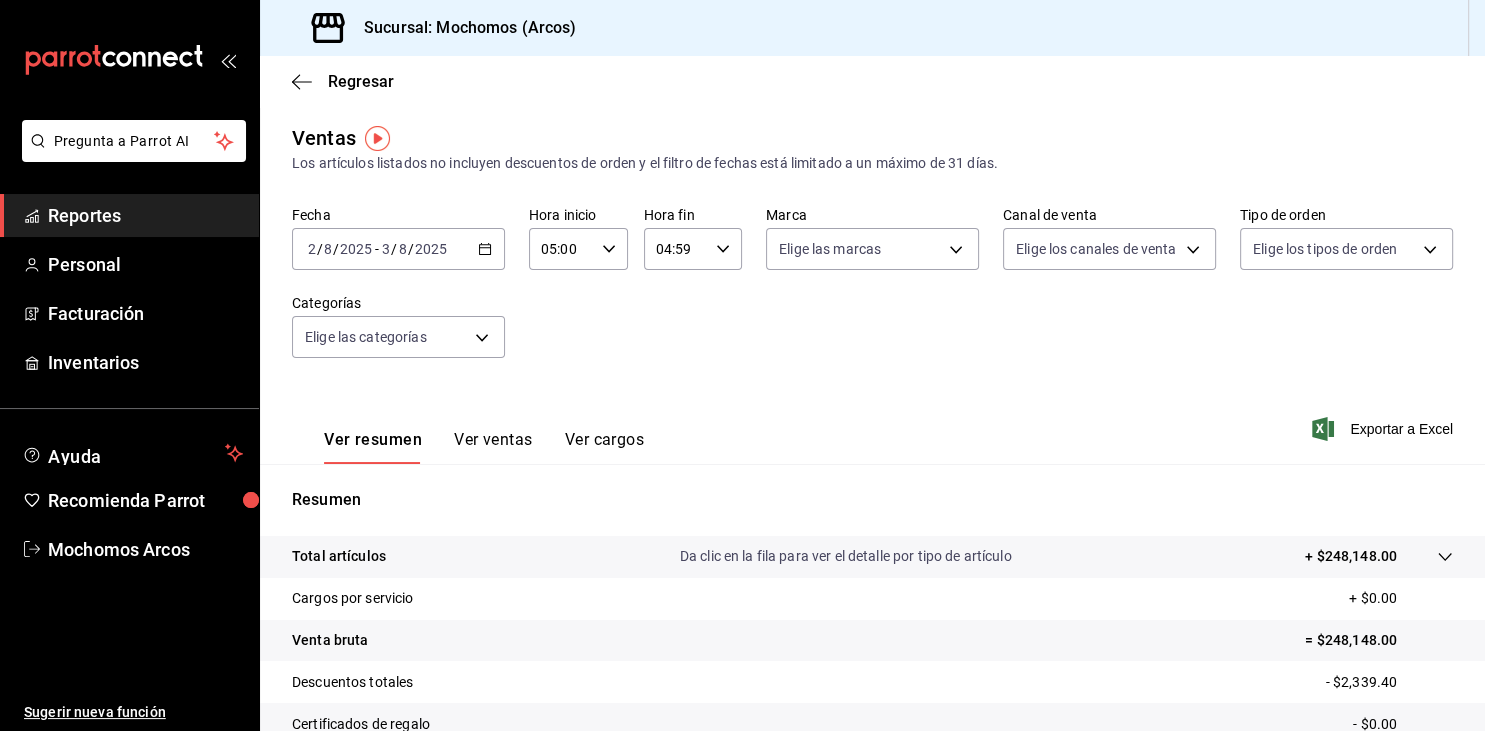 click on "04:59" at bounding box center [676, 249] 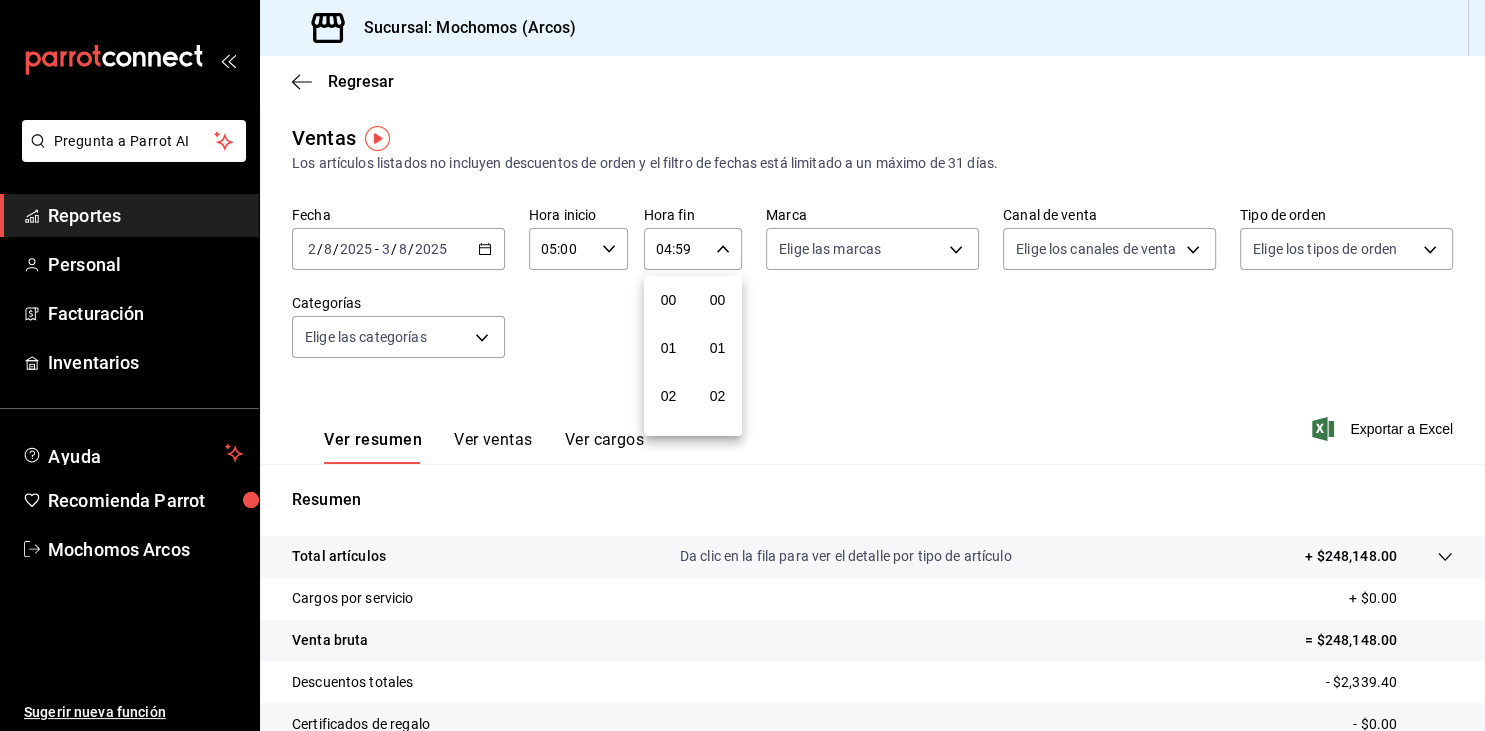 scroll, scrollTop: 198, scrollLeft: 0, axis: vertical 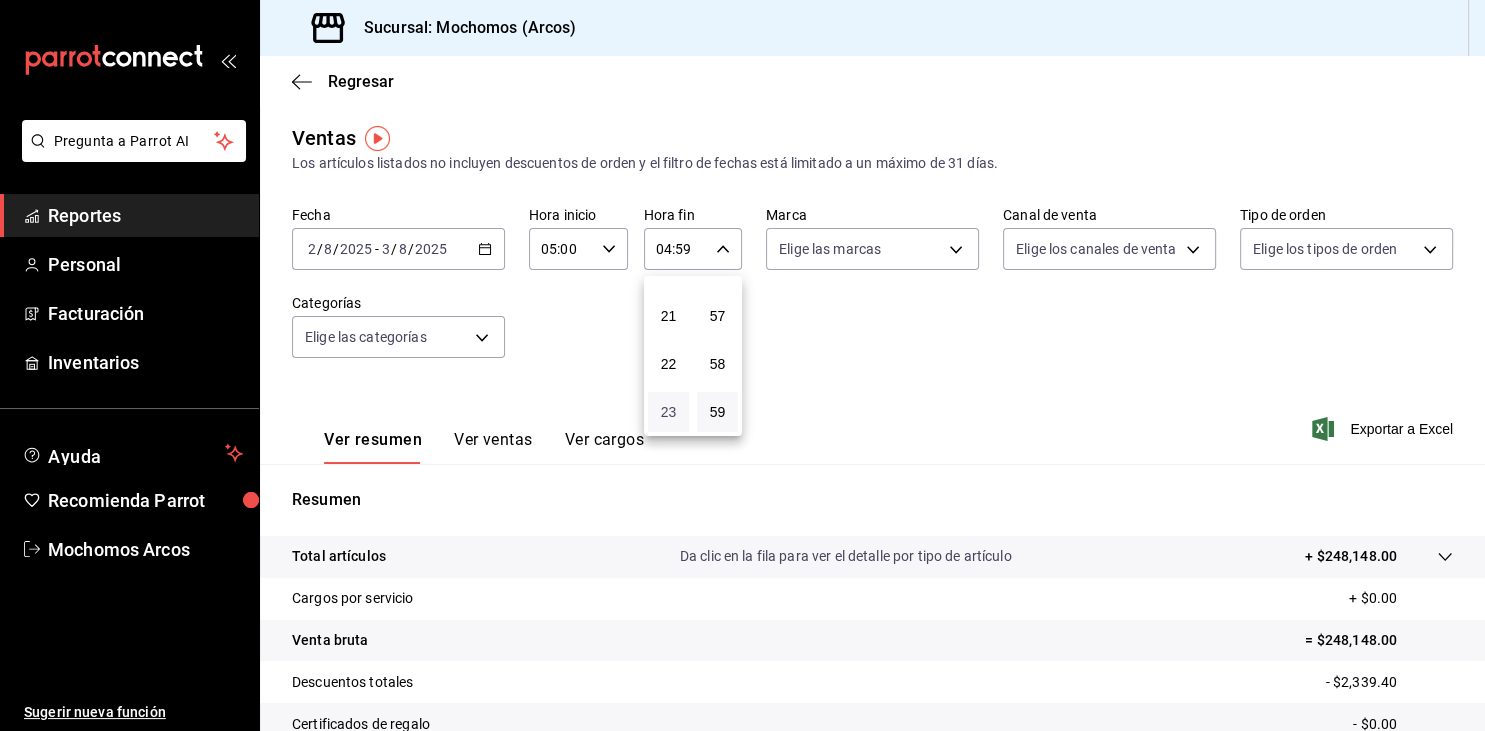 click on "23" at bounding box center [668, 412] 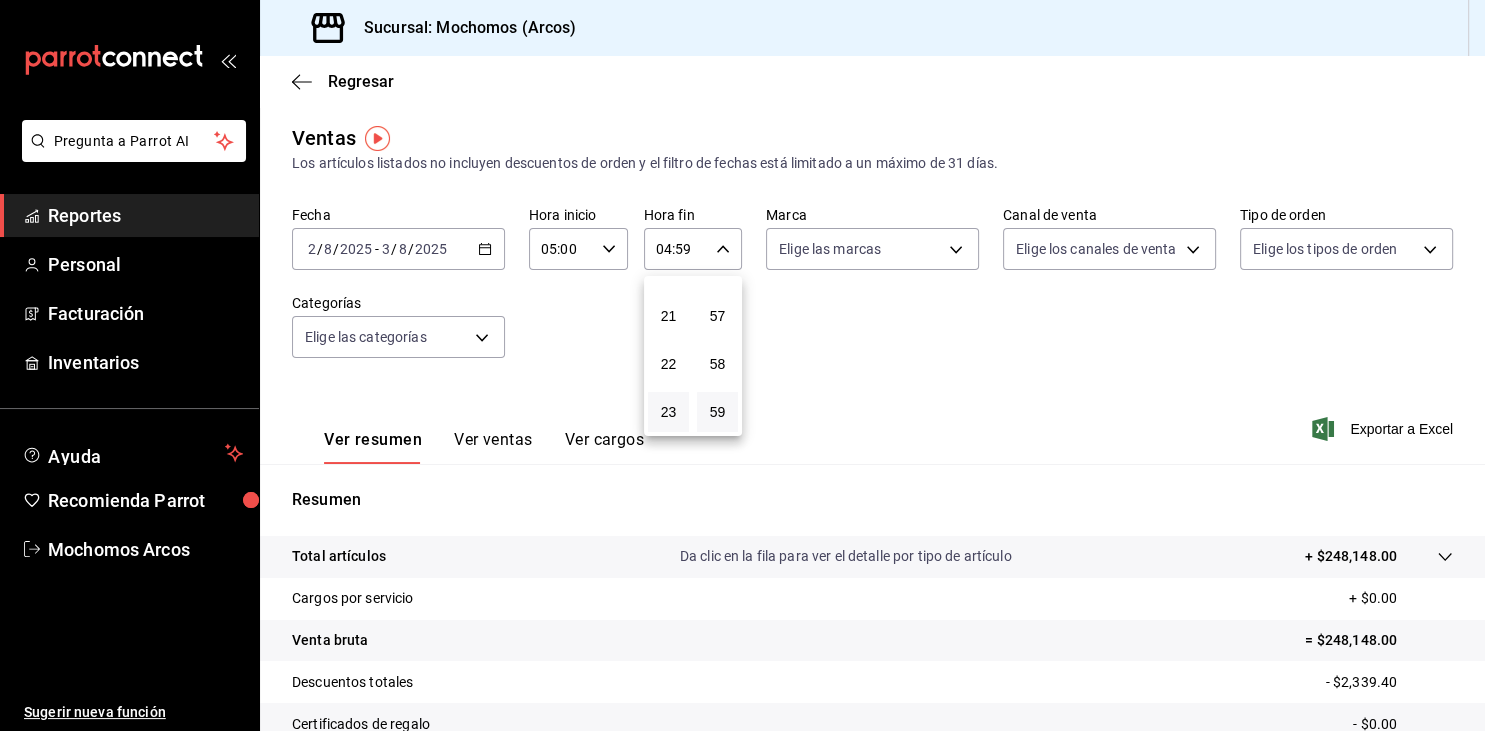 type on "23:59" 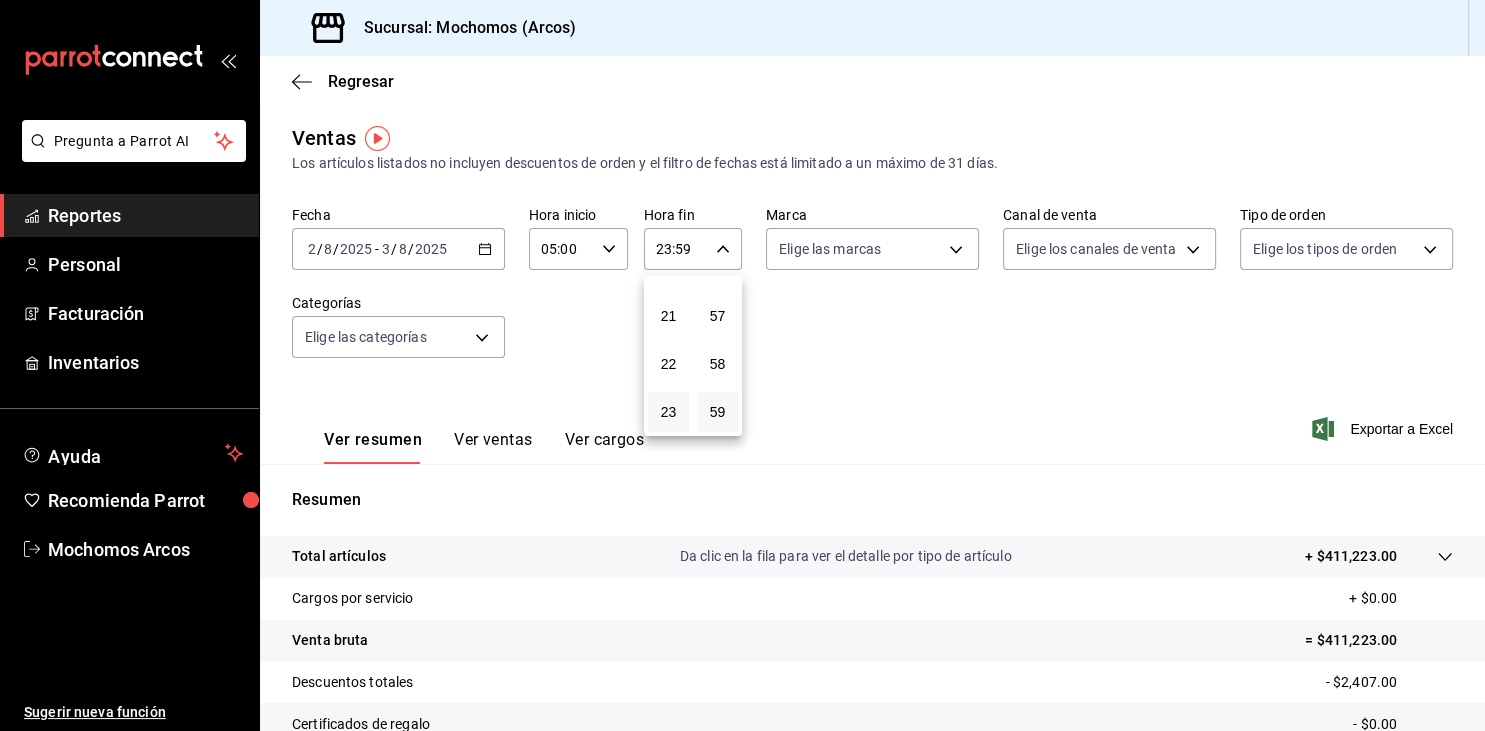 click at bounding box center [742, 365] 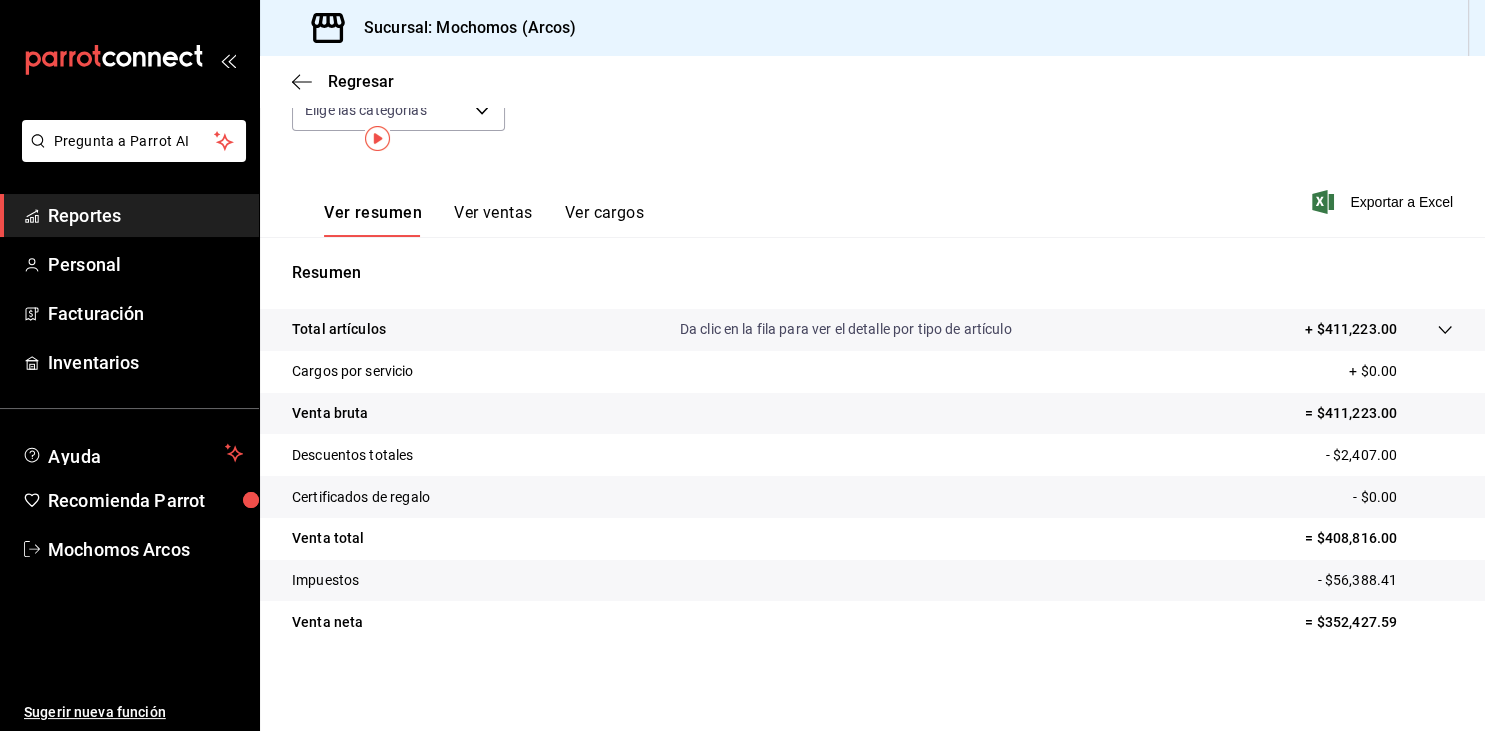 scroll, scrollTop: 0, scrollLeft: 0, axis: both 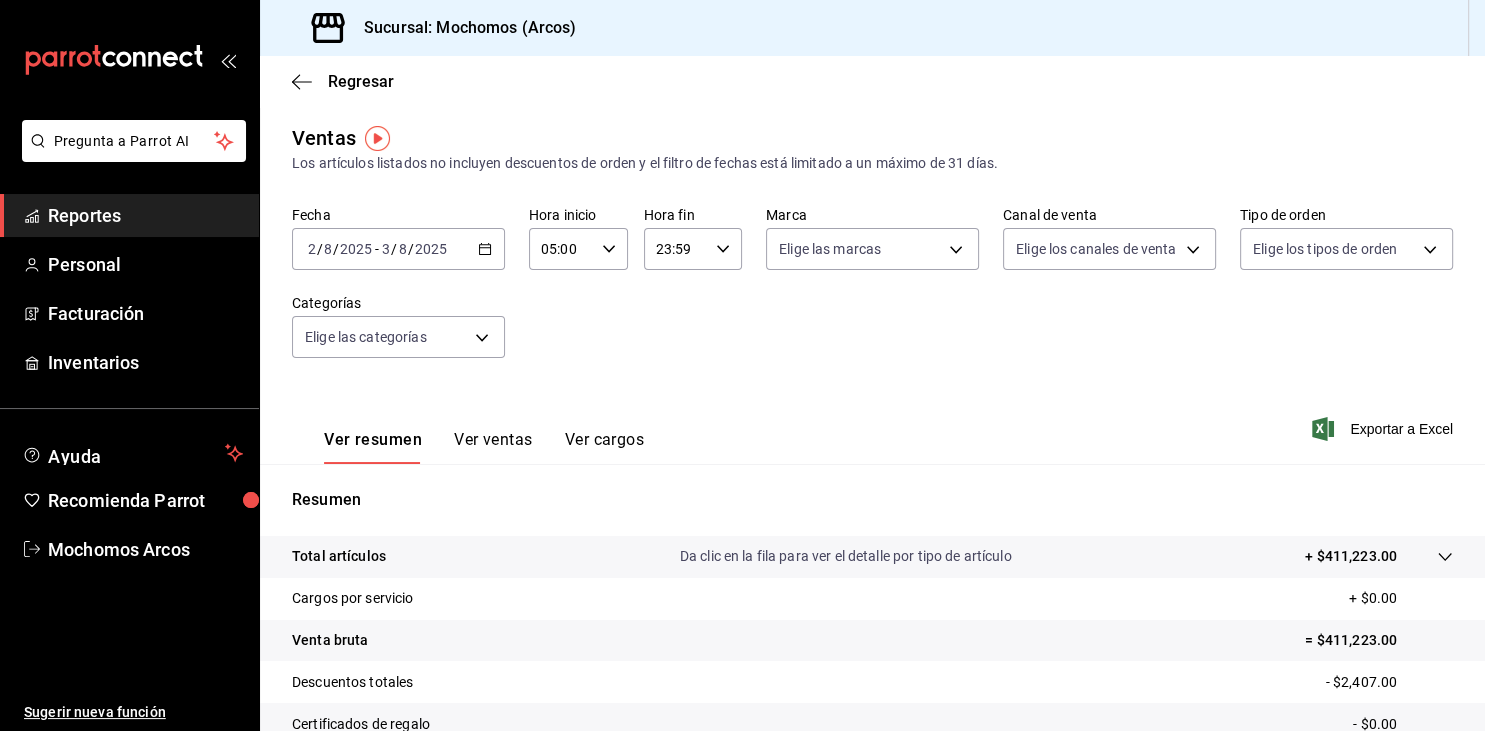 click 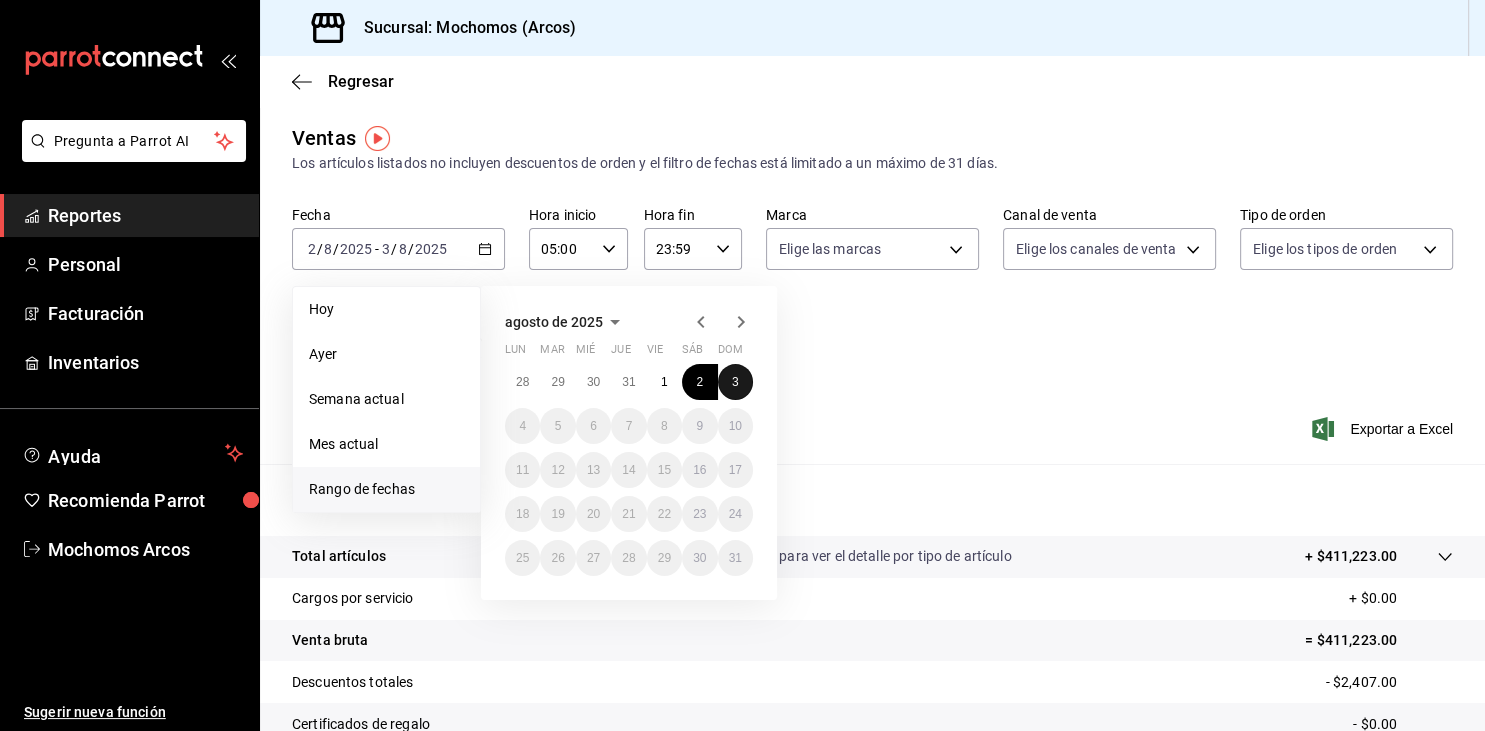 click on "3" at bounding box center (735, 382) 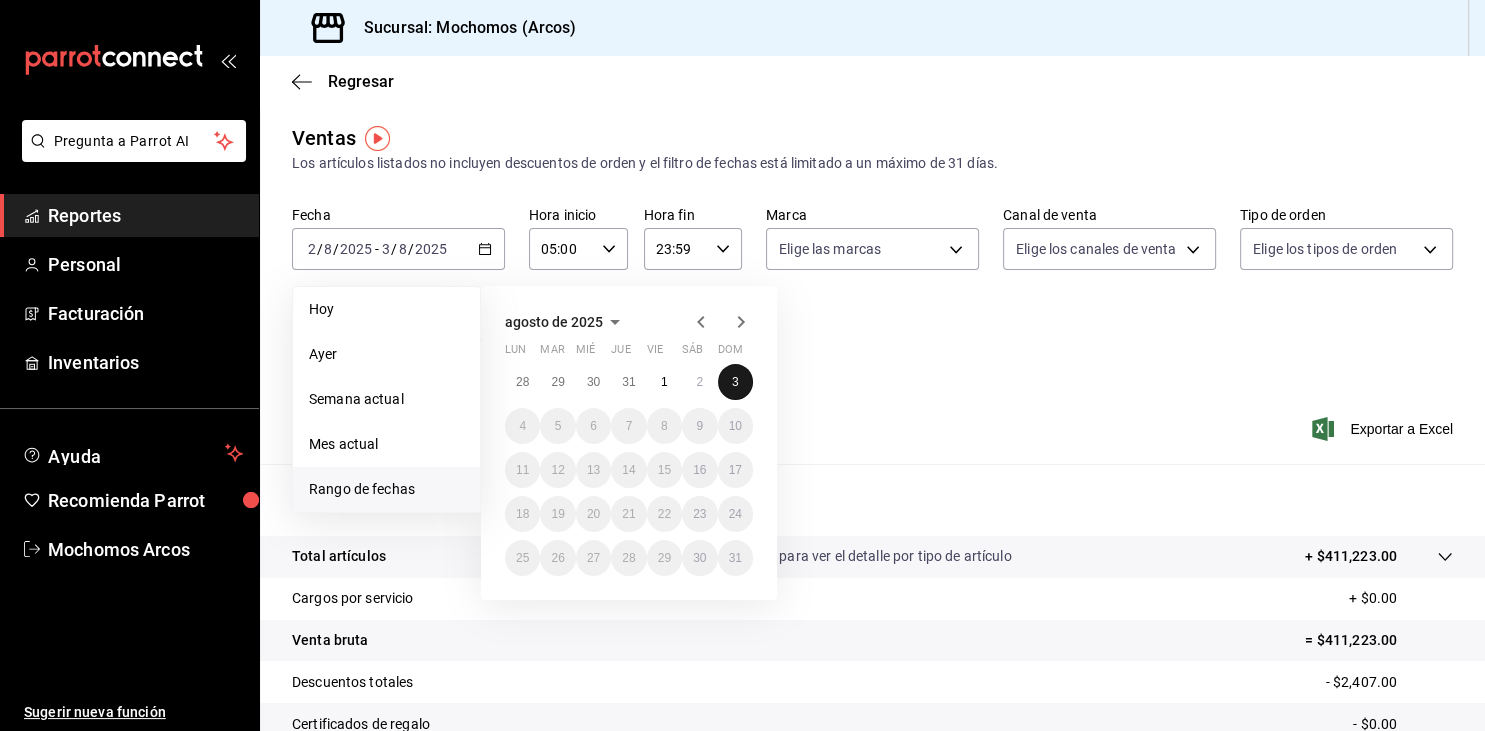 click on "3" at bounding box center [735, 382] 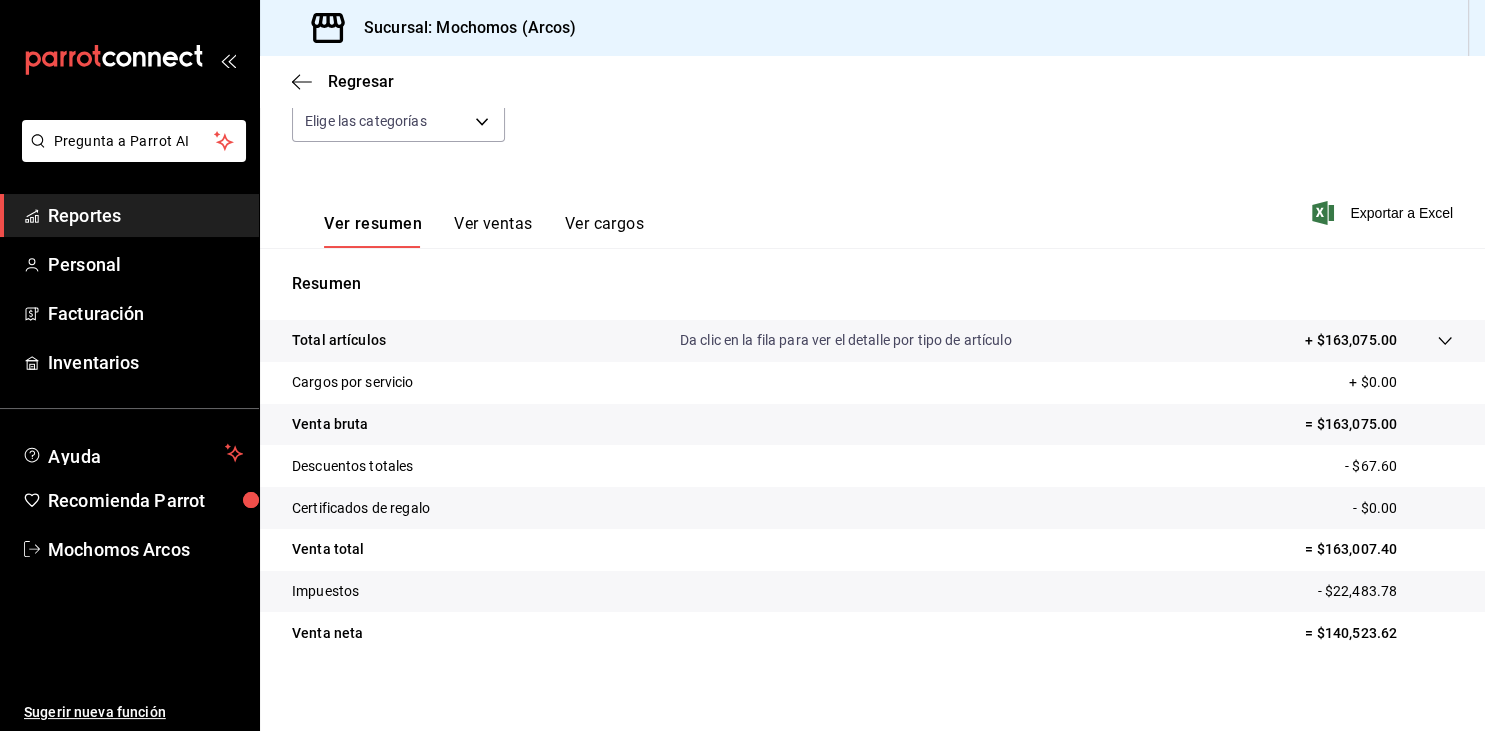 scroll, scrollTop: 227, scrollLeft: 0, axis: vertical 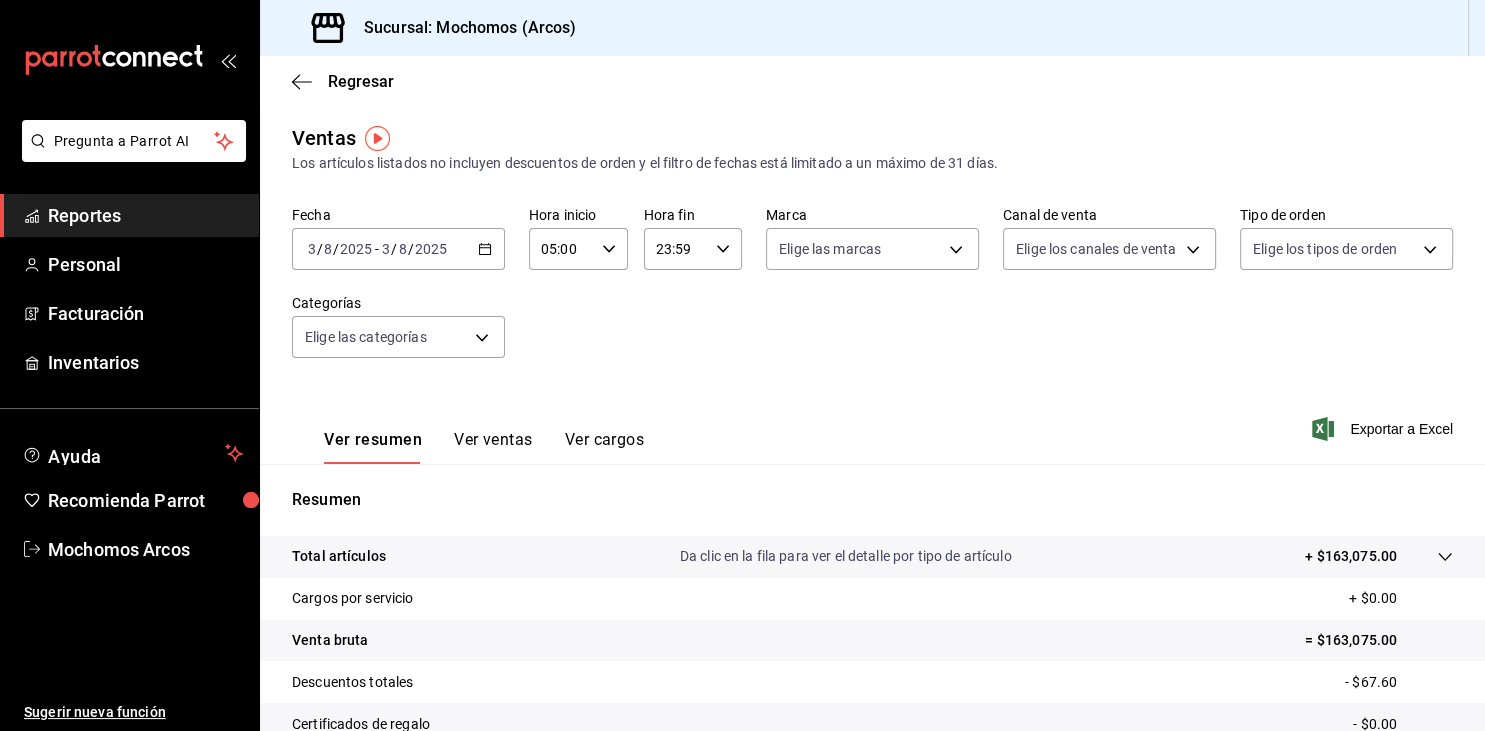 click on "Reportes" at bounding box center [145, 215] 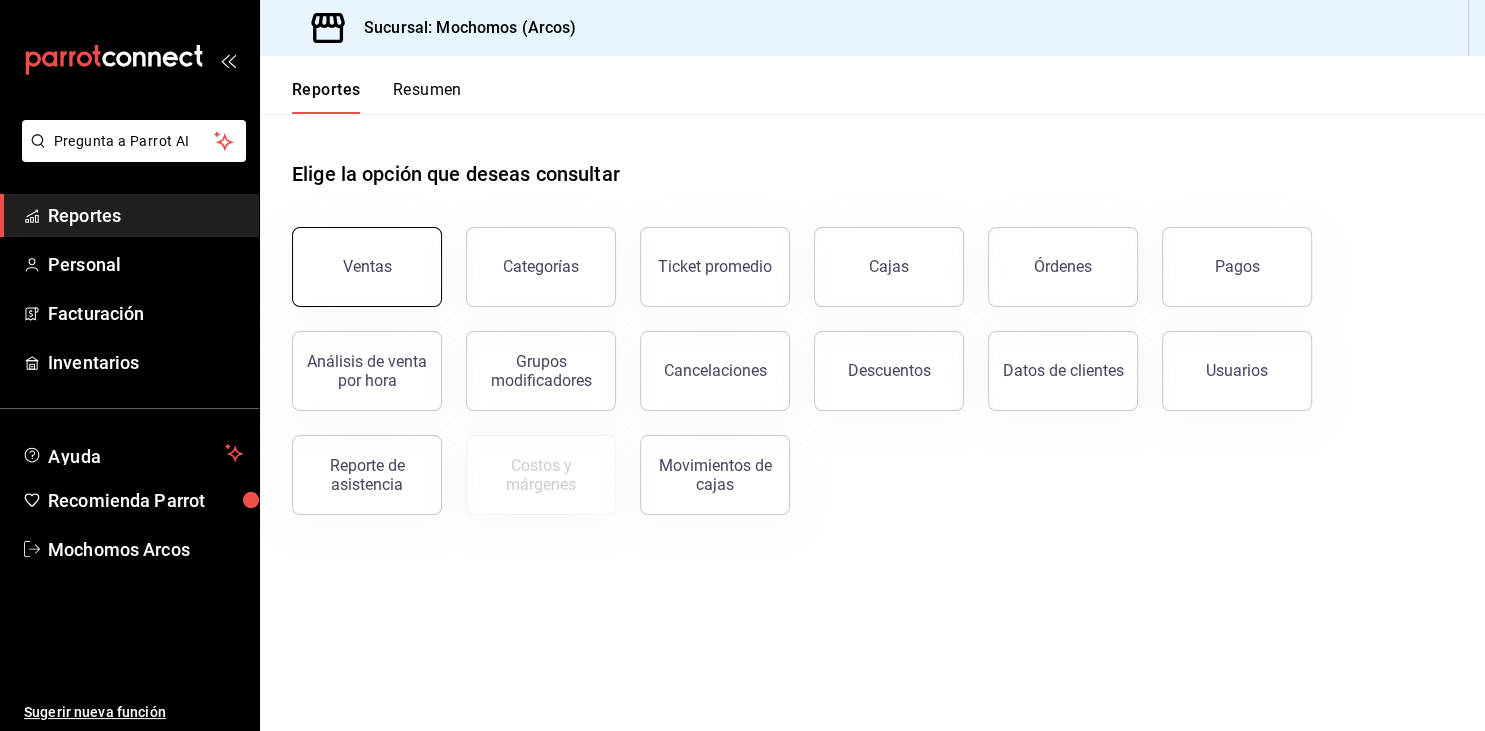 click on "Ventas" at bounding box center (367, 267) 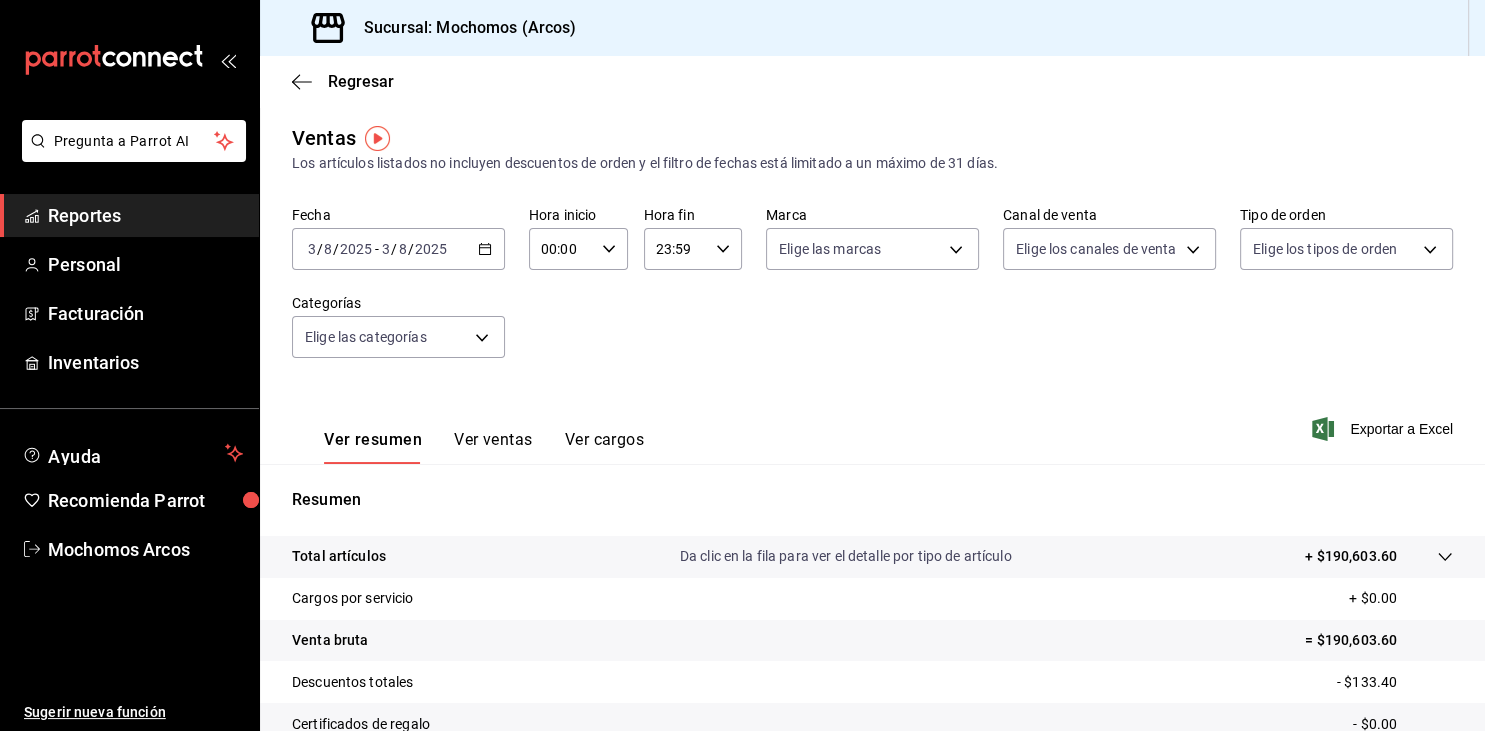 click on "Reportes" at bounding box center [145, 215] 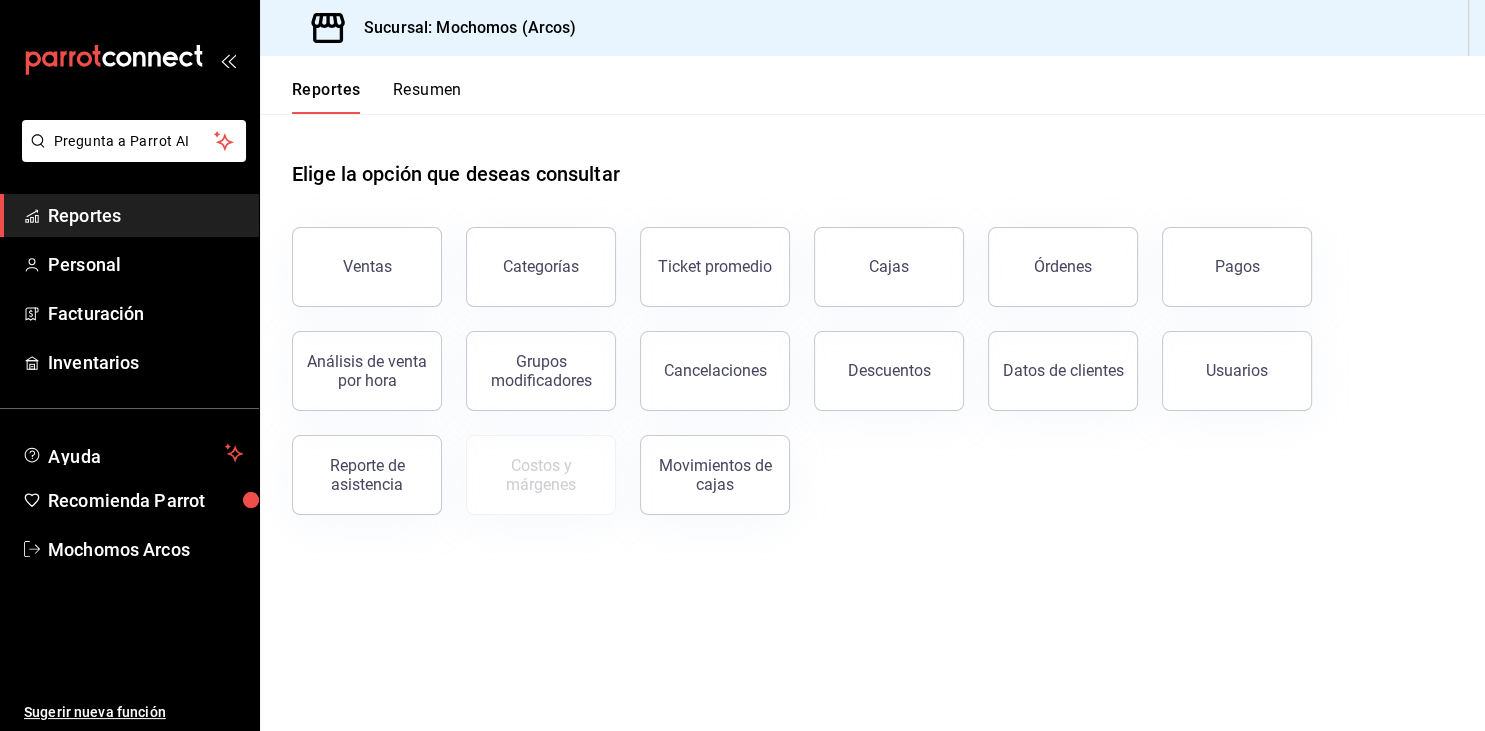 click on "Elige la opción que deseas consultar Ventas Categorías Ticket promedio Cajas Órdenes Pagos Análisis de venta por hora Grupos modificadores Cancelaciones Descuentos Datos de clientes Usuarios Reporte de asistencia Costos y márgenes Movimientos de cajas" at bounding box center [872, 422] 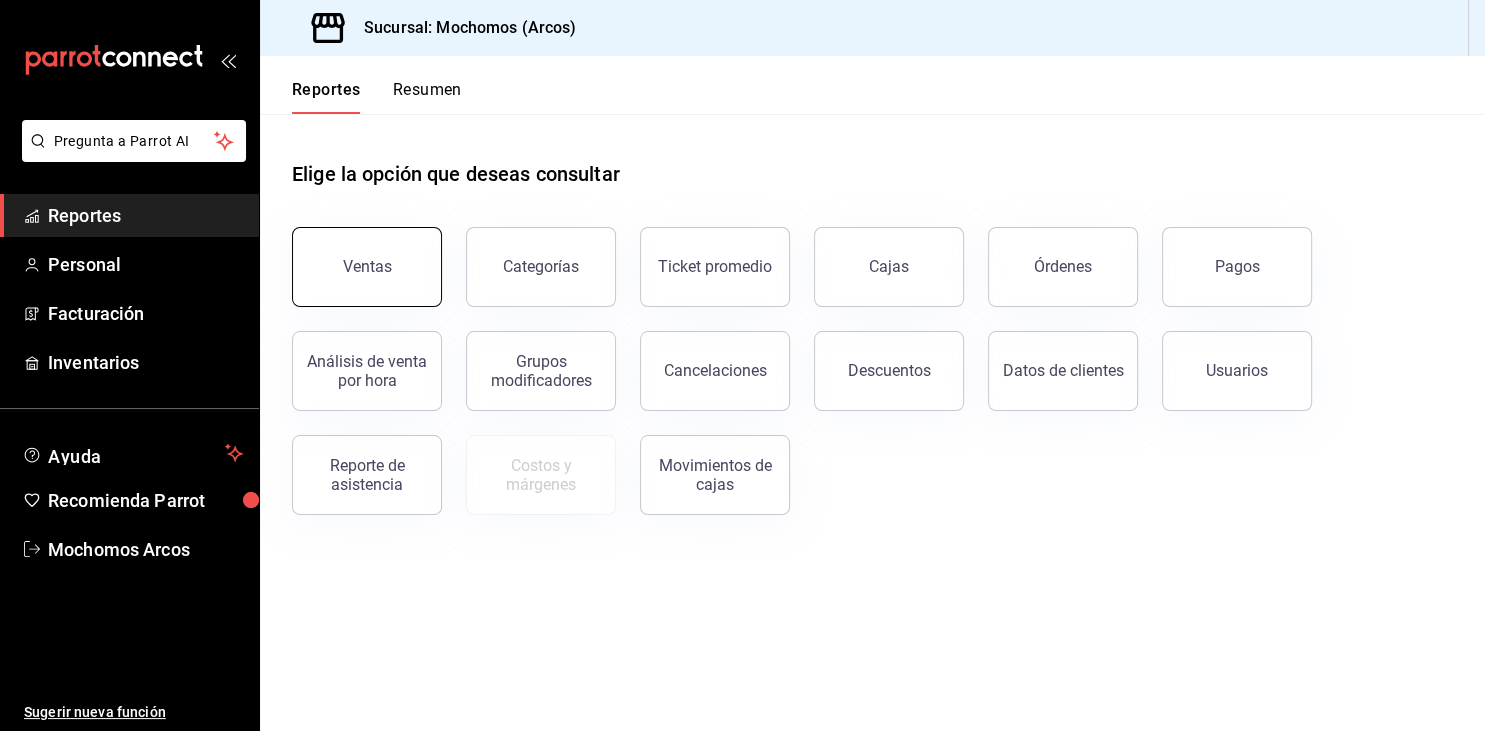 click on "Ventas" at bounding box center [367, 267] 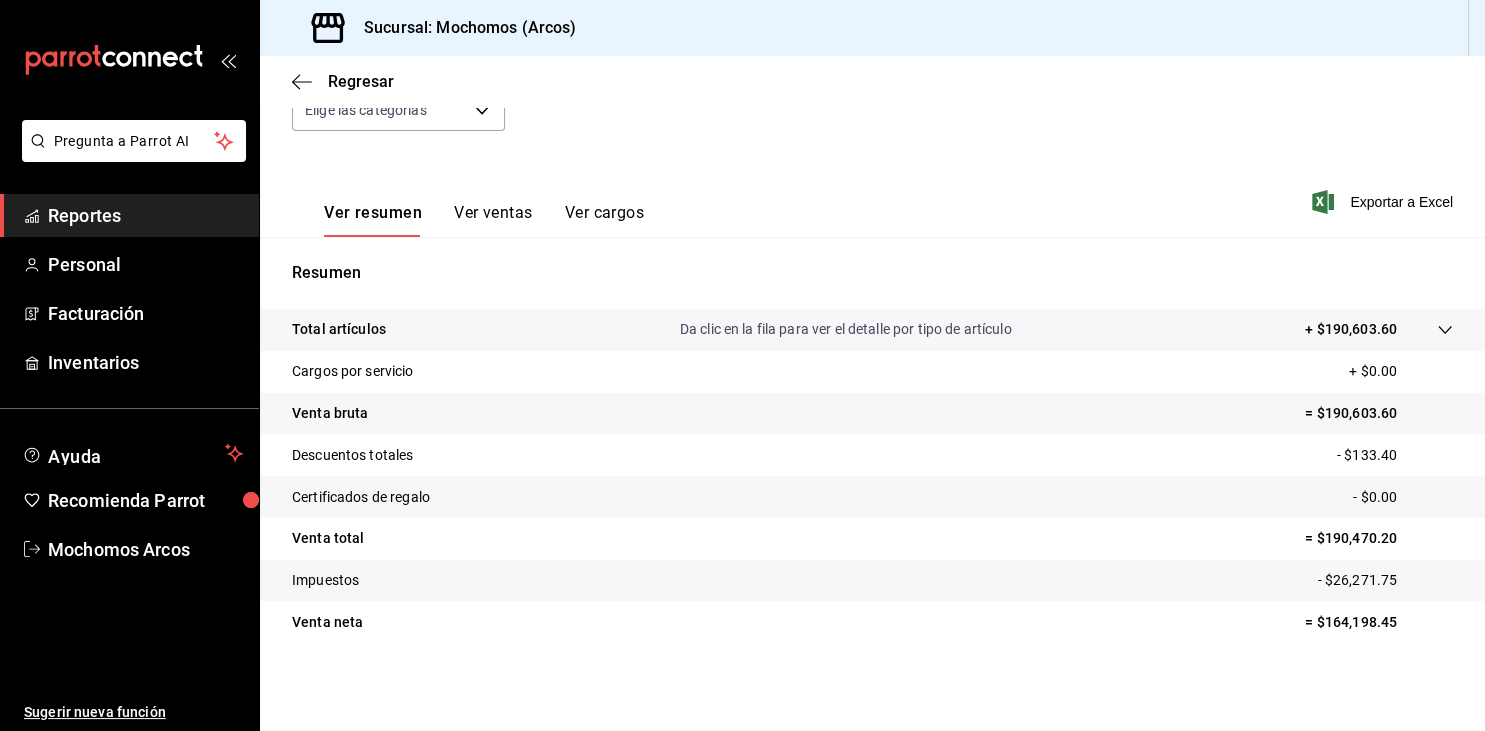scroll, scrollTop: 0, scrollLeft: 0, axis: both 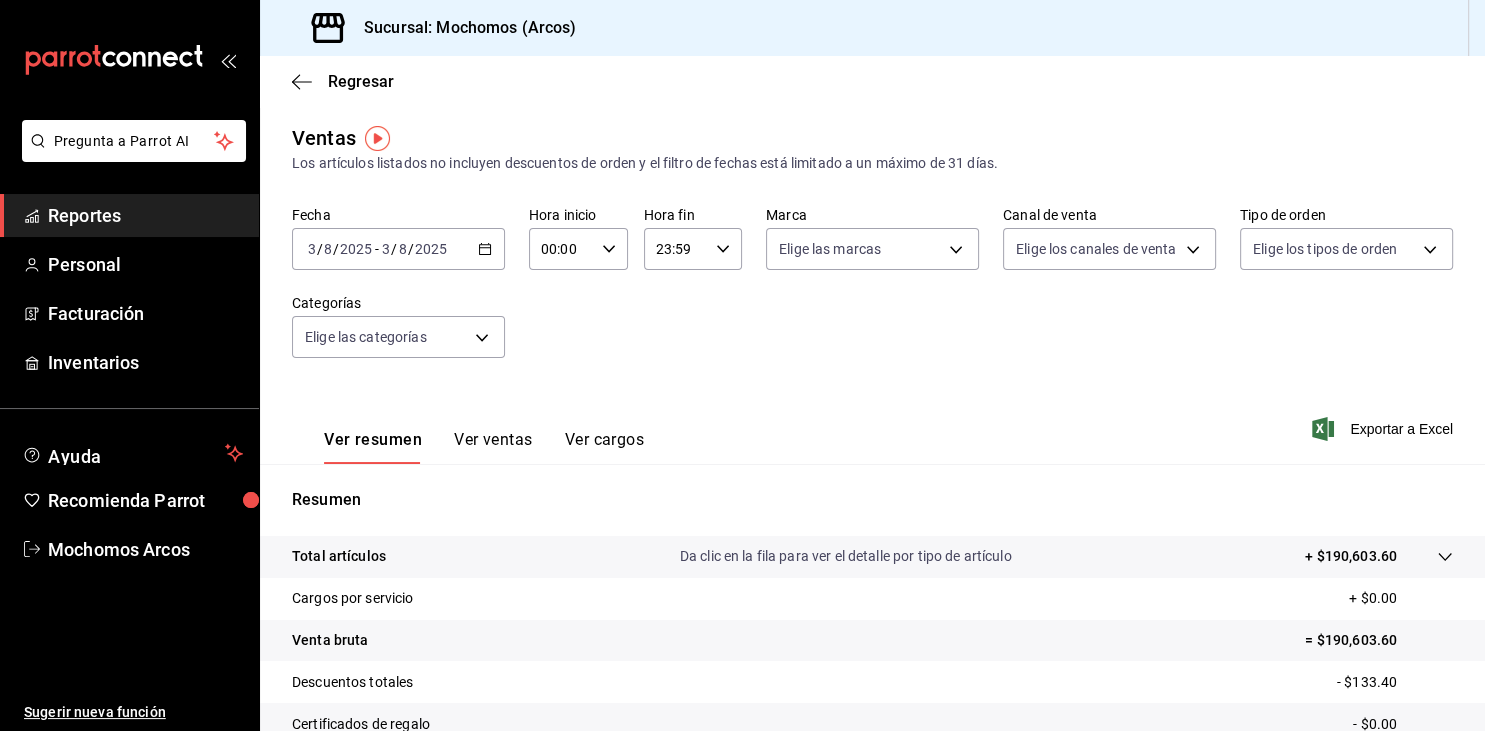 click on "Resumen" at bounding box center [872, 500] 